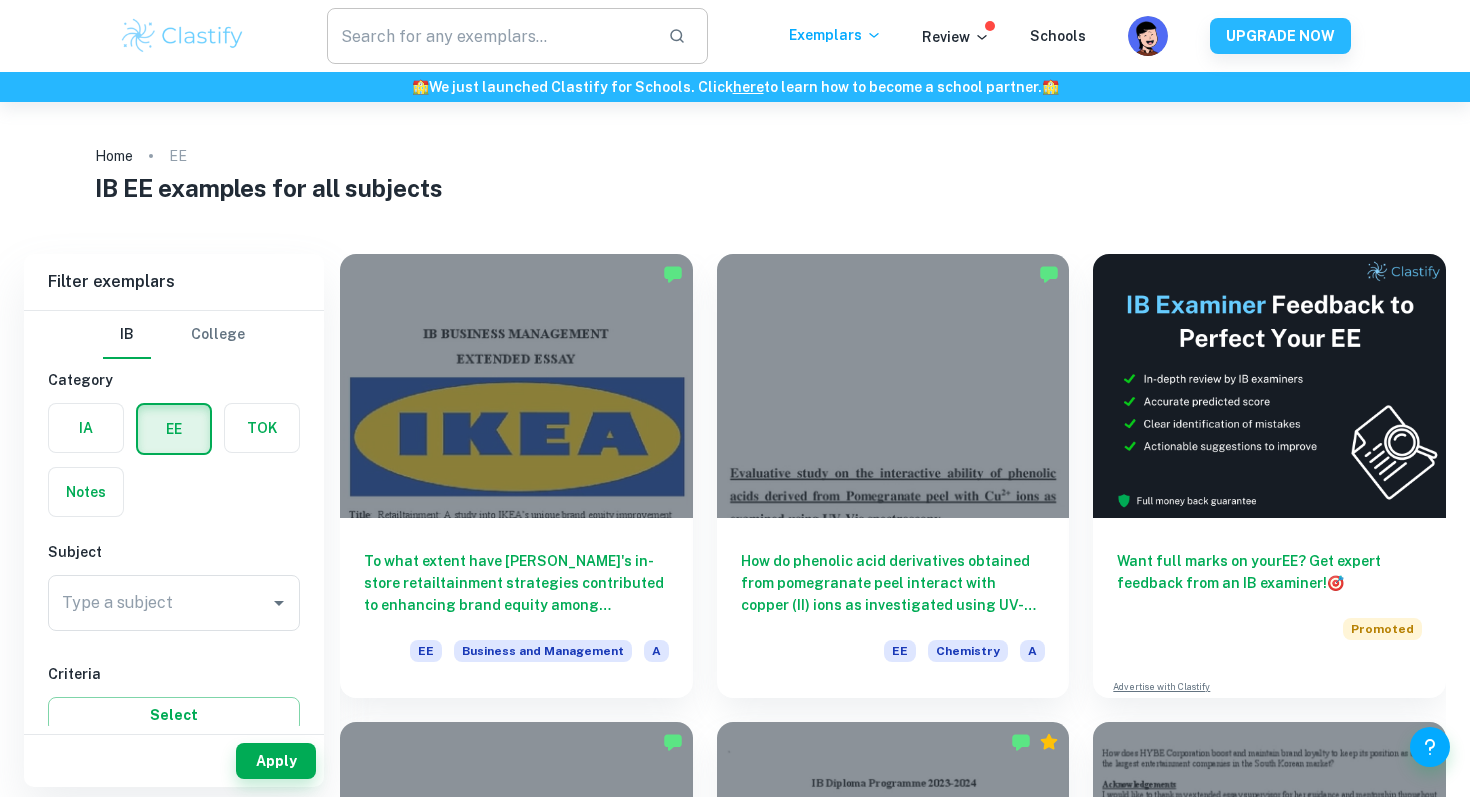 scroll, scrollTop: 0, scrollLeft: 0, axis: both 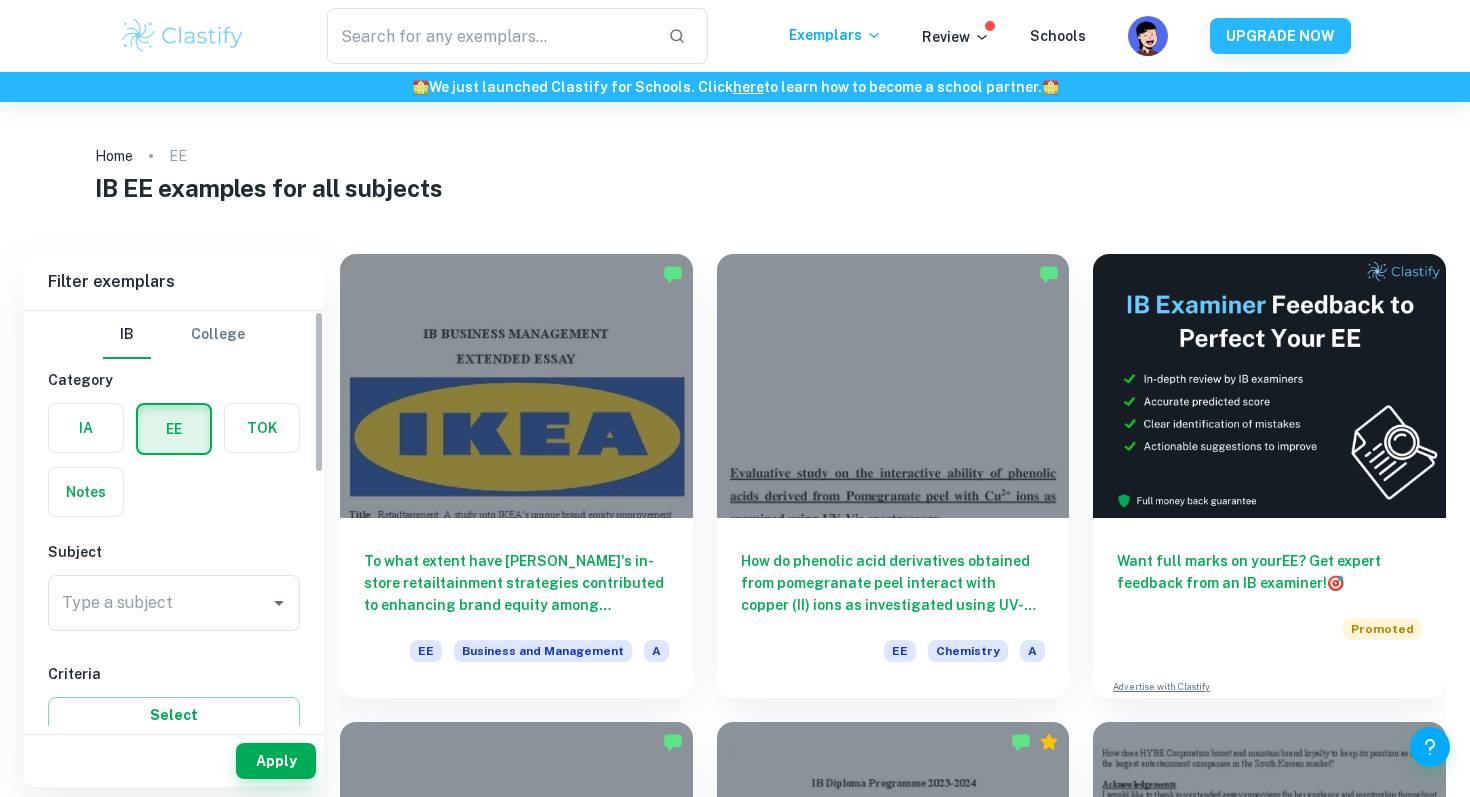 click at bounding box center (86, 428) 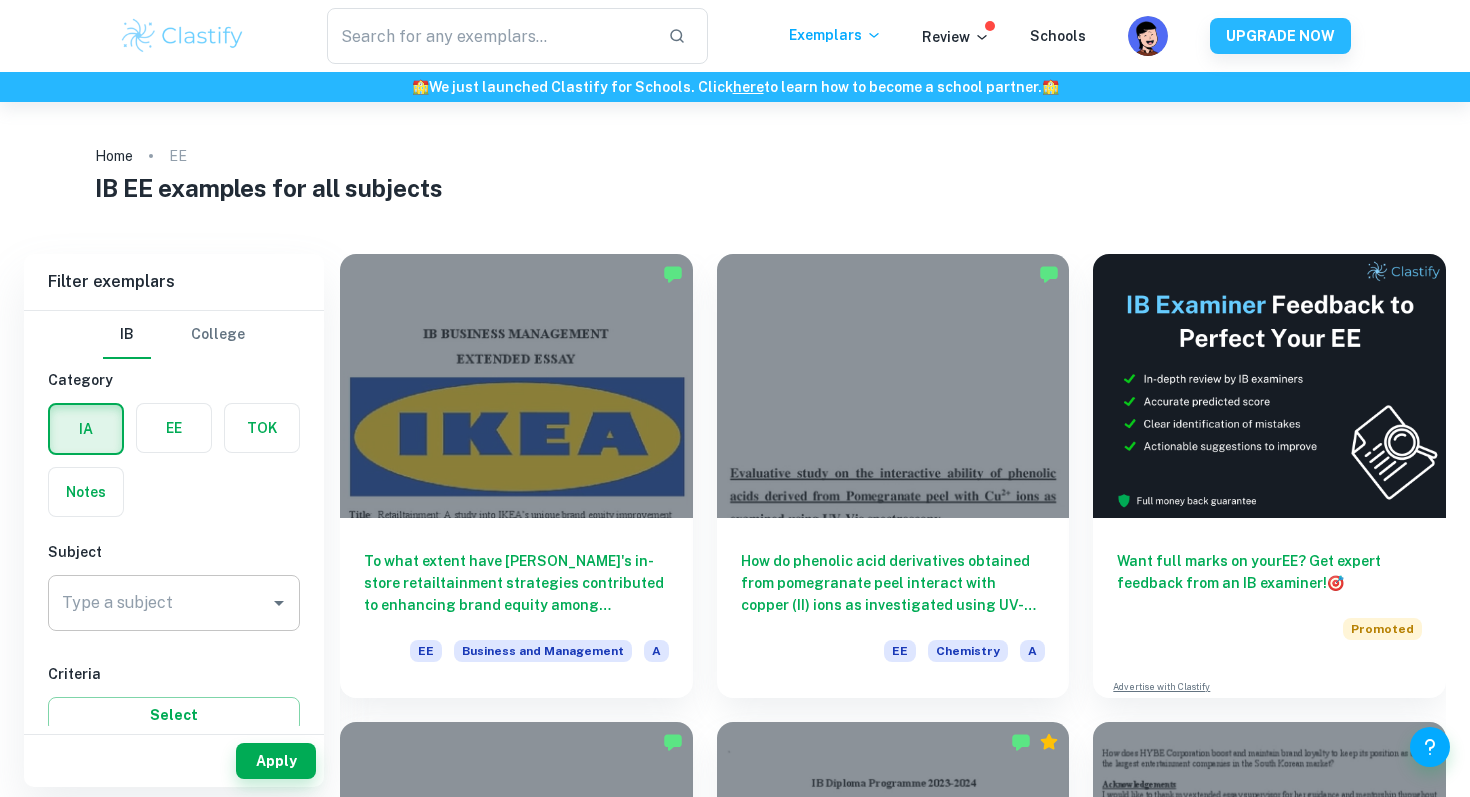 click on "Type a subject" at bounding box center (159, 603) 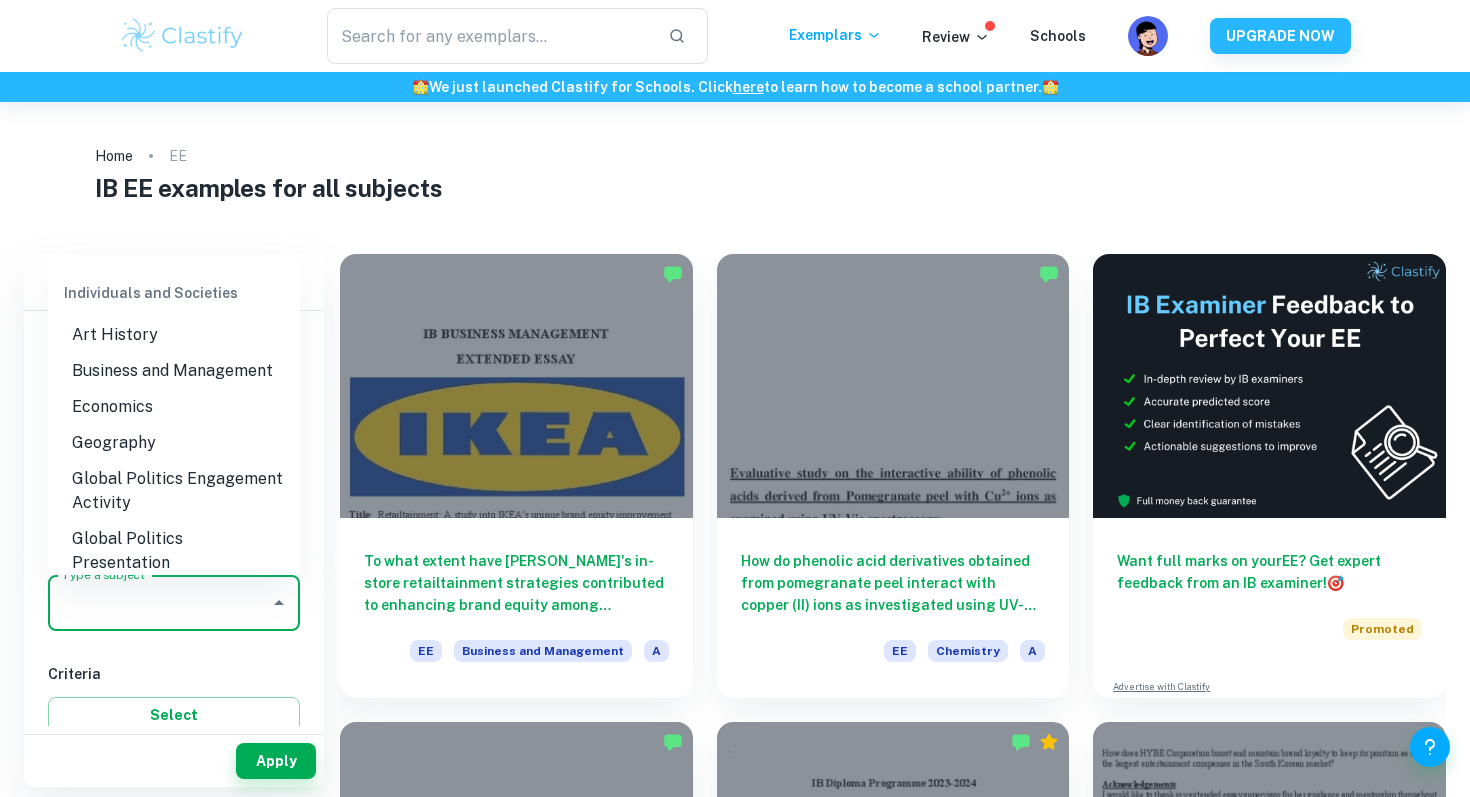 scroll, scrollTop: 1876, scrollLeft: 0, axis: vertical 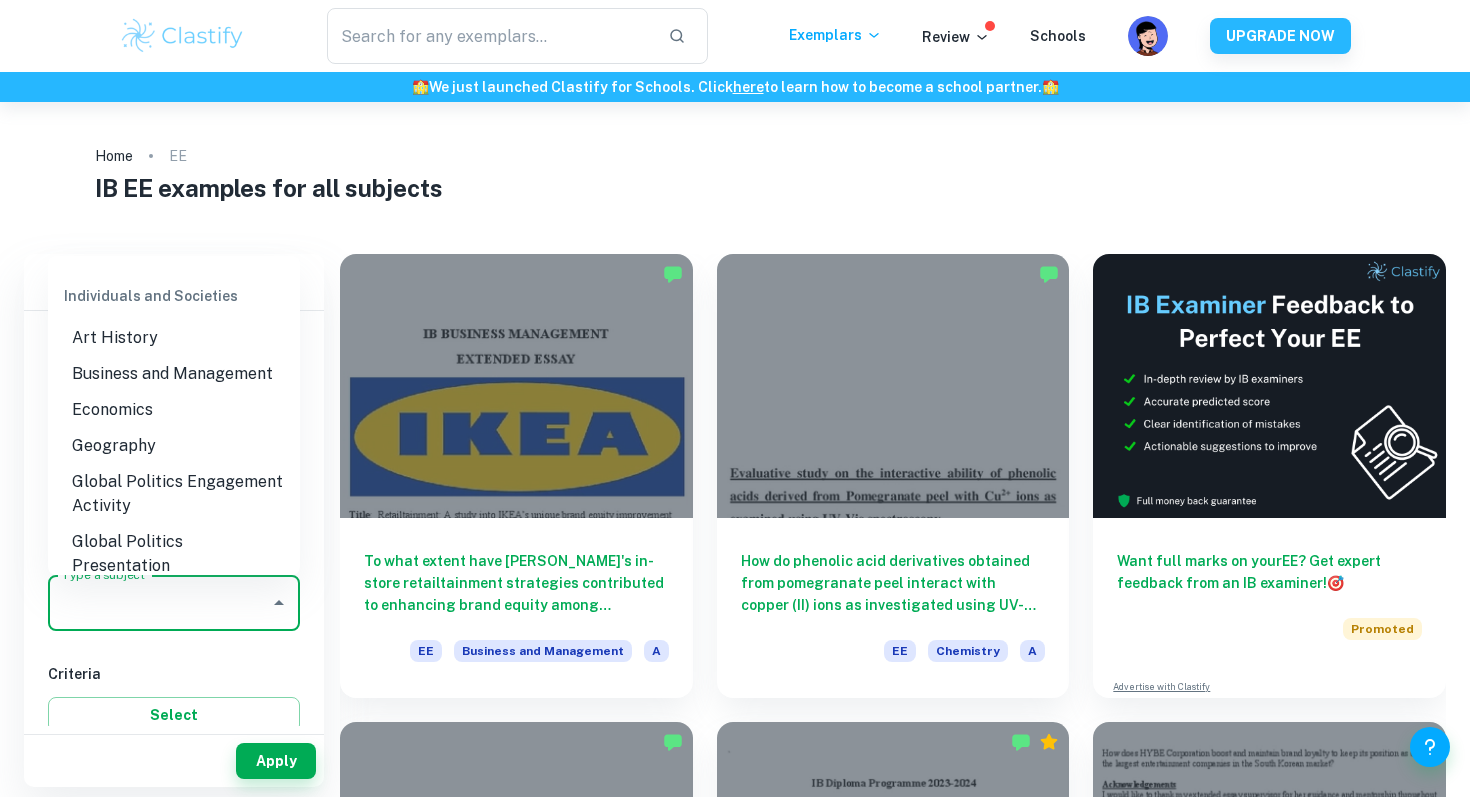 click on "Business and Management" at bounding box center (174, 374) 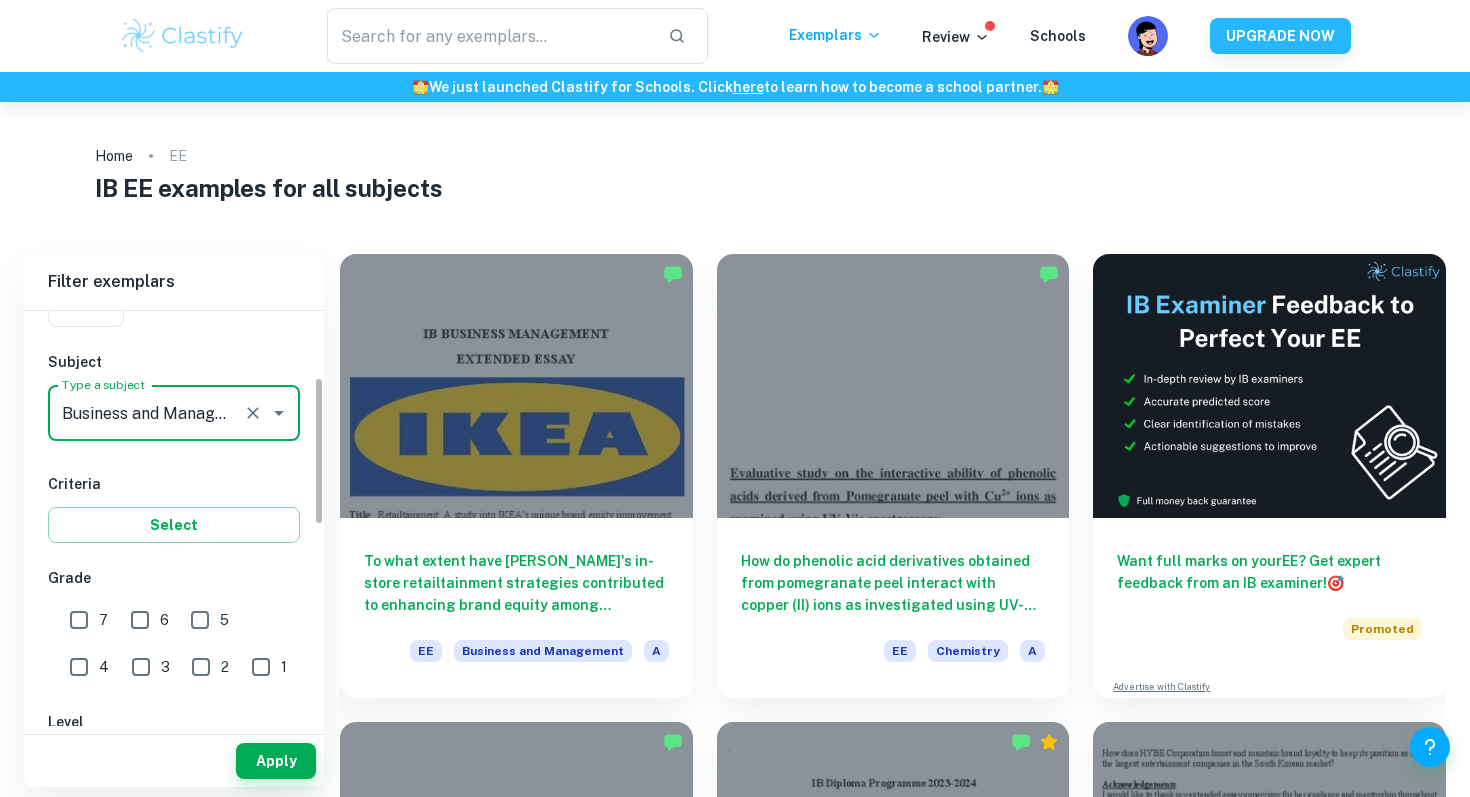 scroll, scrollTop: 197, scrollLeft: 0, axis: vertical 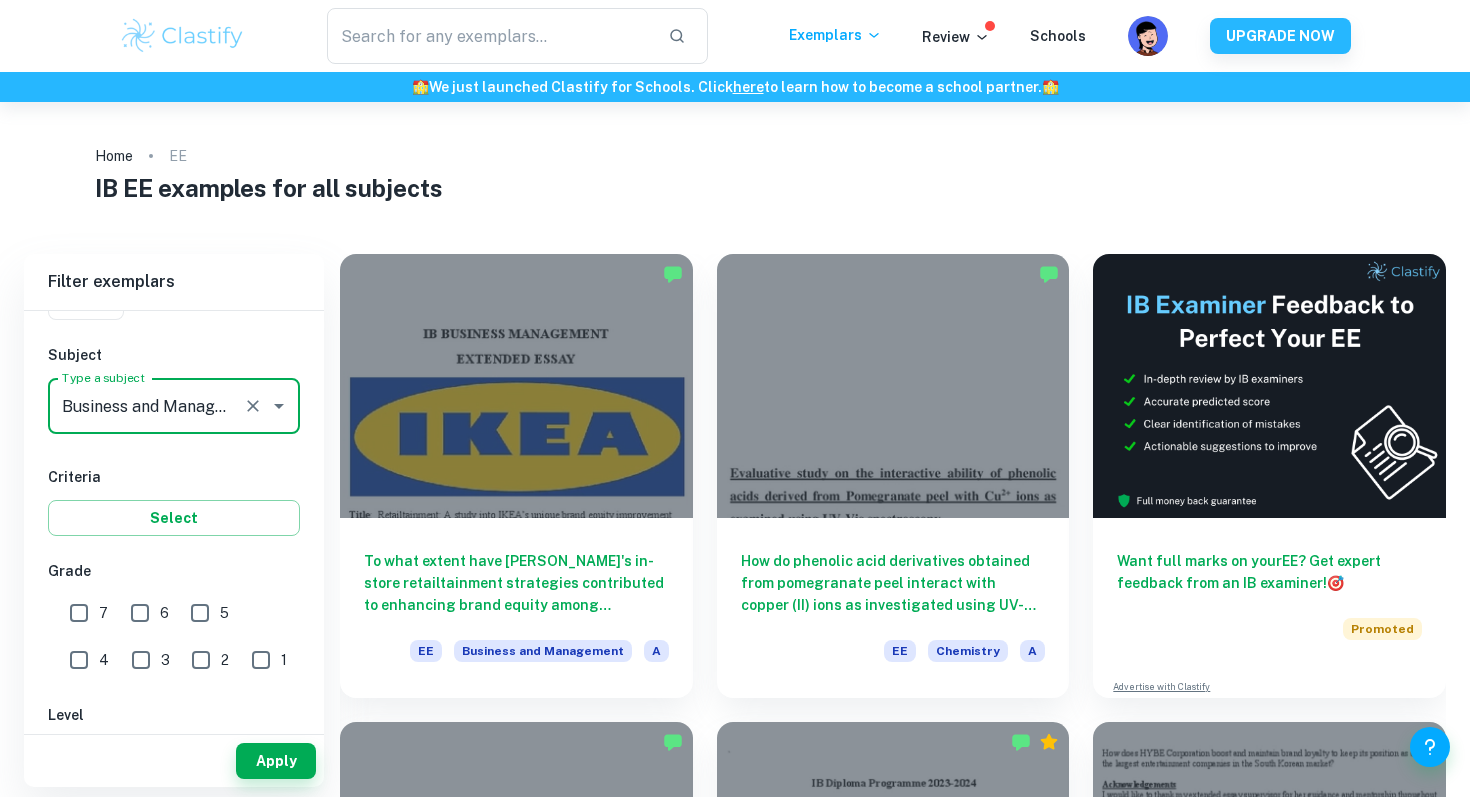 click on "7" at bounding box center [79, 613] 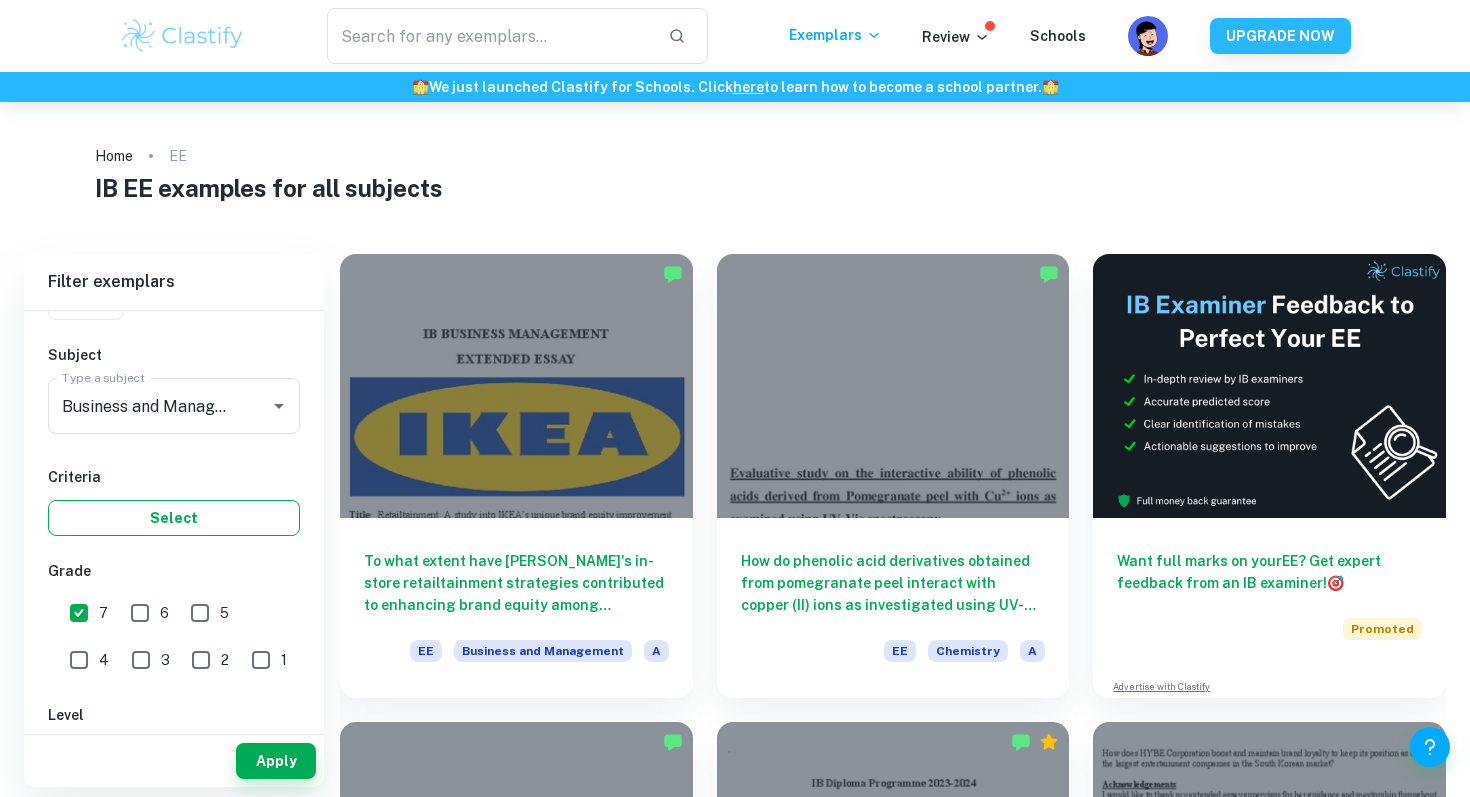 click on "IB College Category IA EE TOK Notes Subject Type a subject Type a subject Criteria Select Grade 7 6 5 4 3 2 1 Level HL SL Session [DATE] [DATE] [DATE] [DATE] [DATE] [DATE] [DATE] [DATE] [DATE] [DATE] Other" at bounding box center (174, 692) 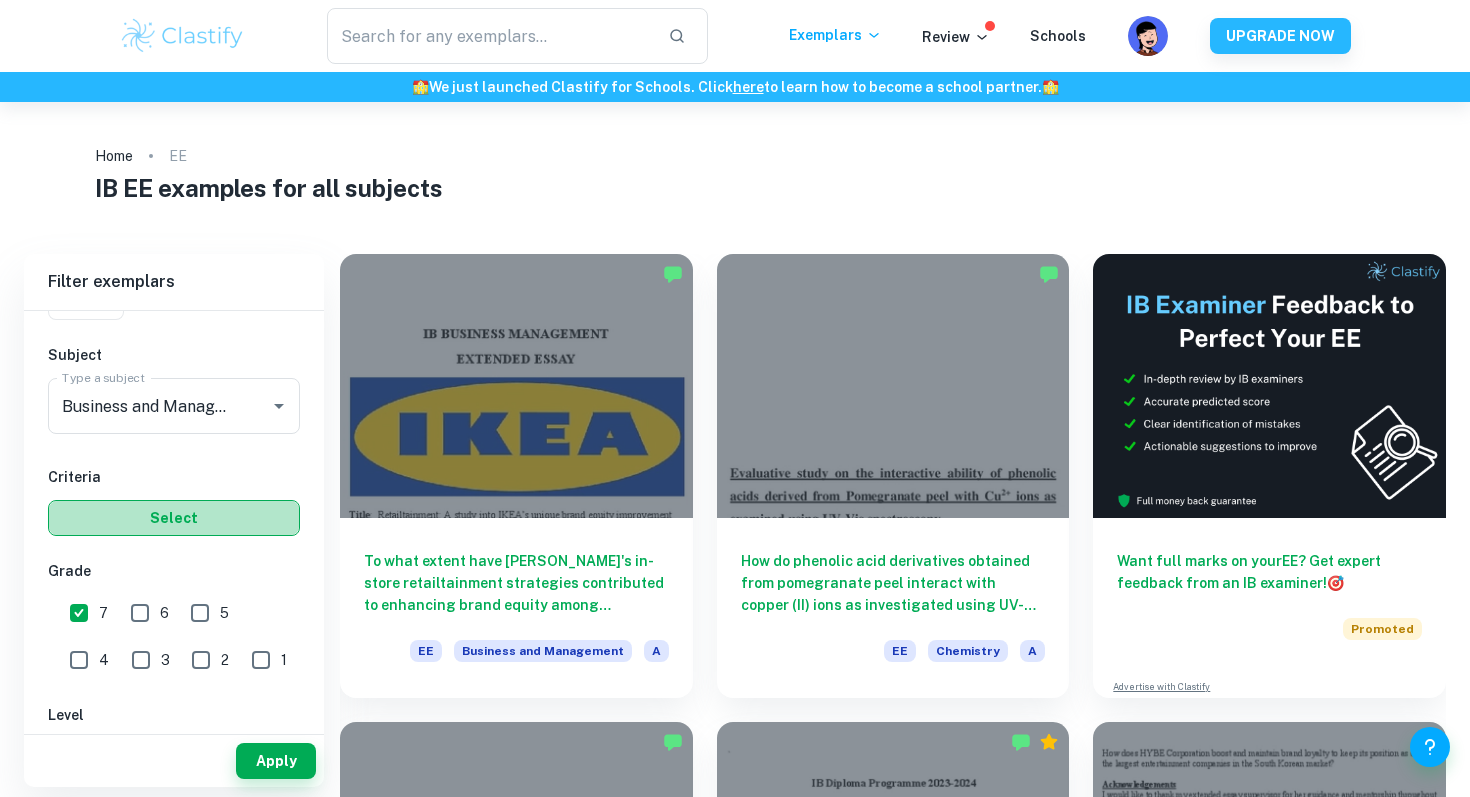 click on "Select" at bounding box center [174, 518] 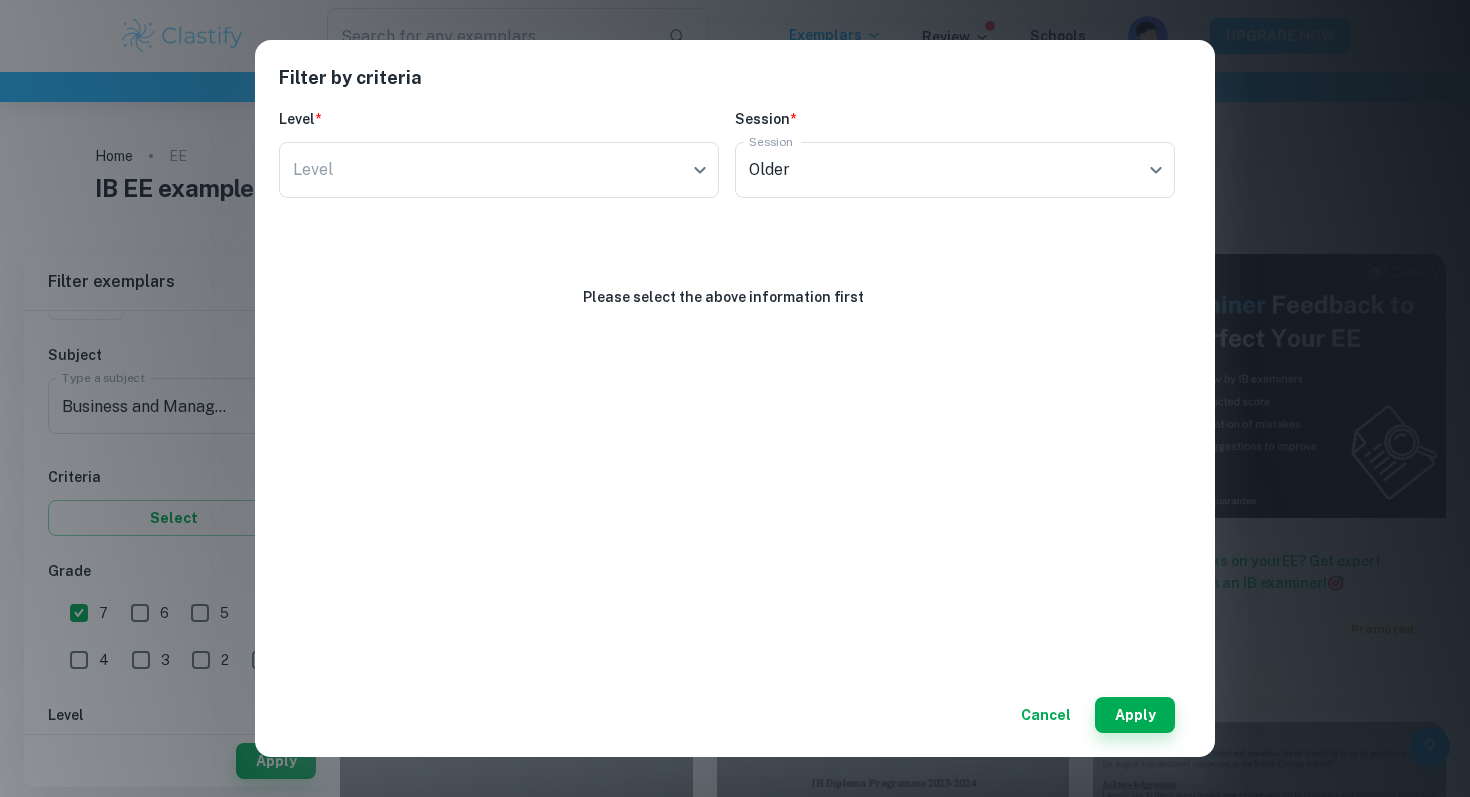 click on "Filter by criteria Level  * Level ​ Level Session  * Session Older current Session Please select the above information first Cancel Apply" at bounding box center (735, 398) 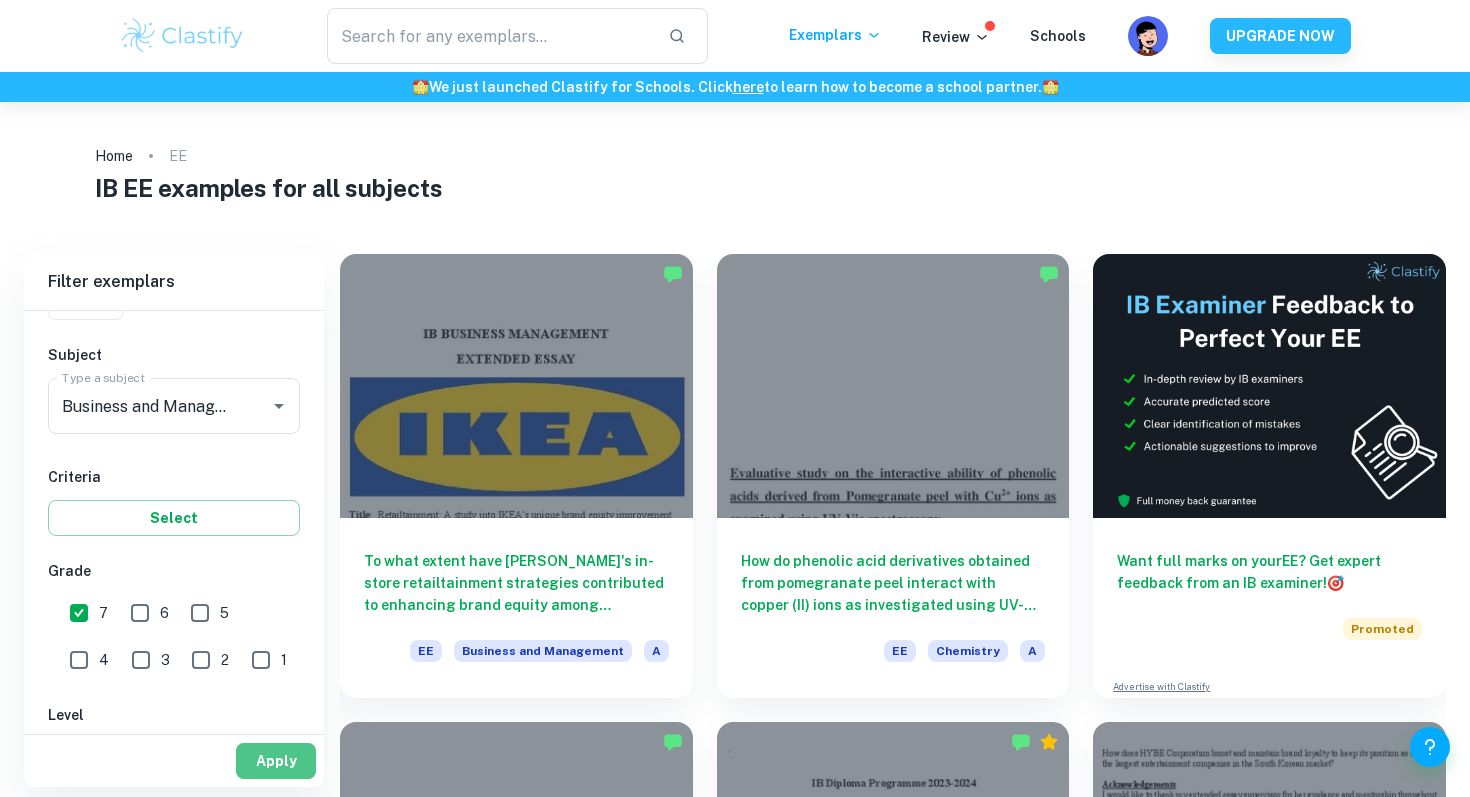 click on "Apply" at bounding box center [276, 761] 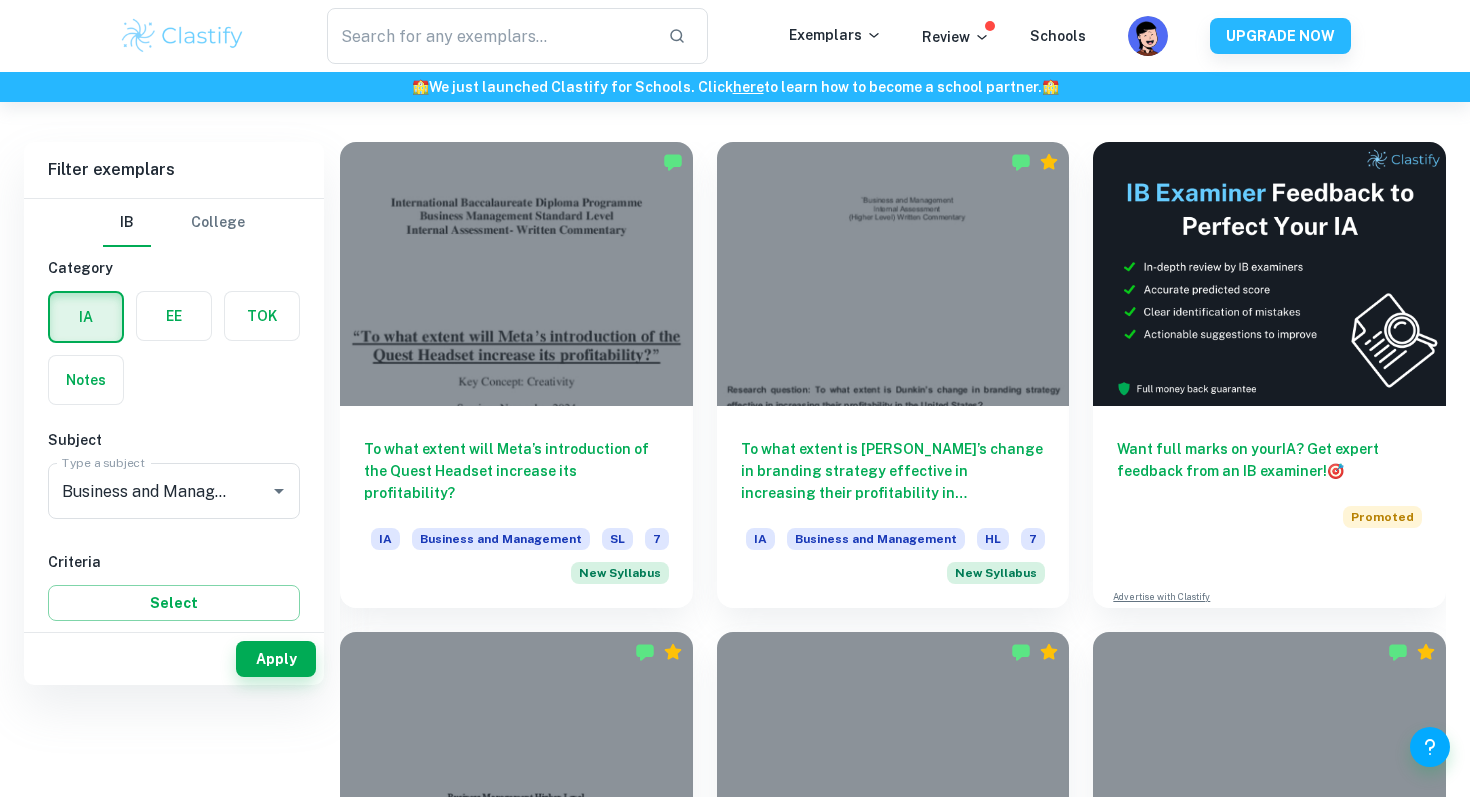 scroll, scrollTop: 541, scrollLeft: 0, axis: vertical 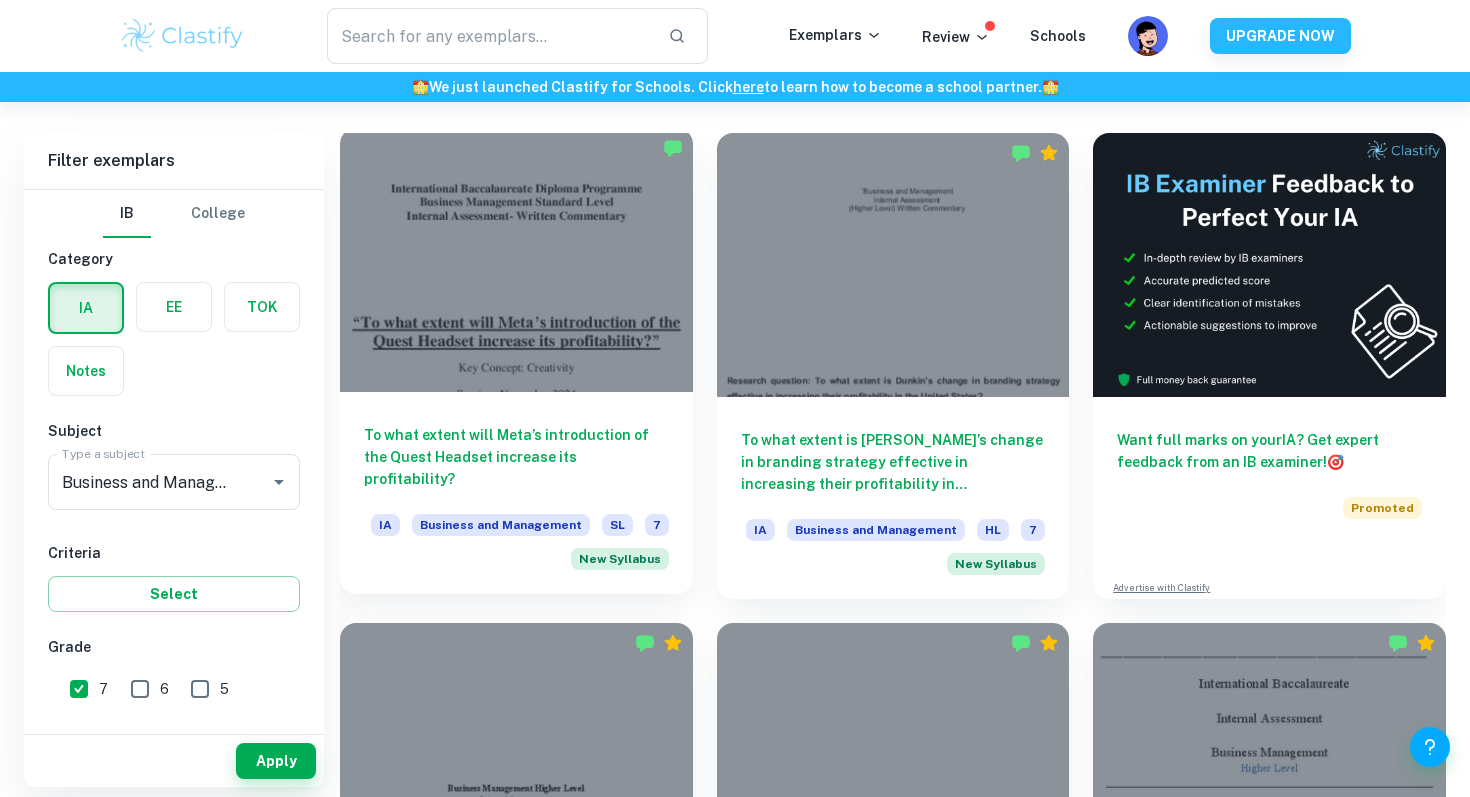 click at bounding box center (516, 260) 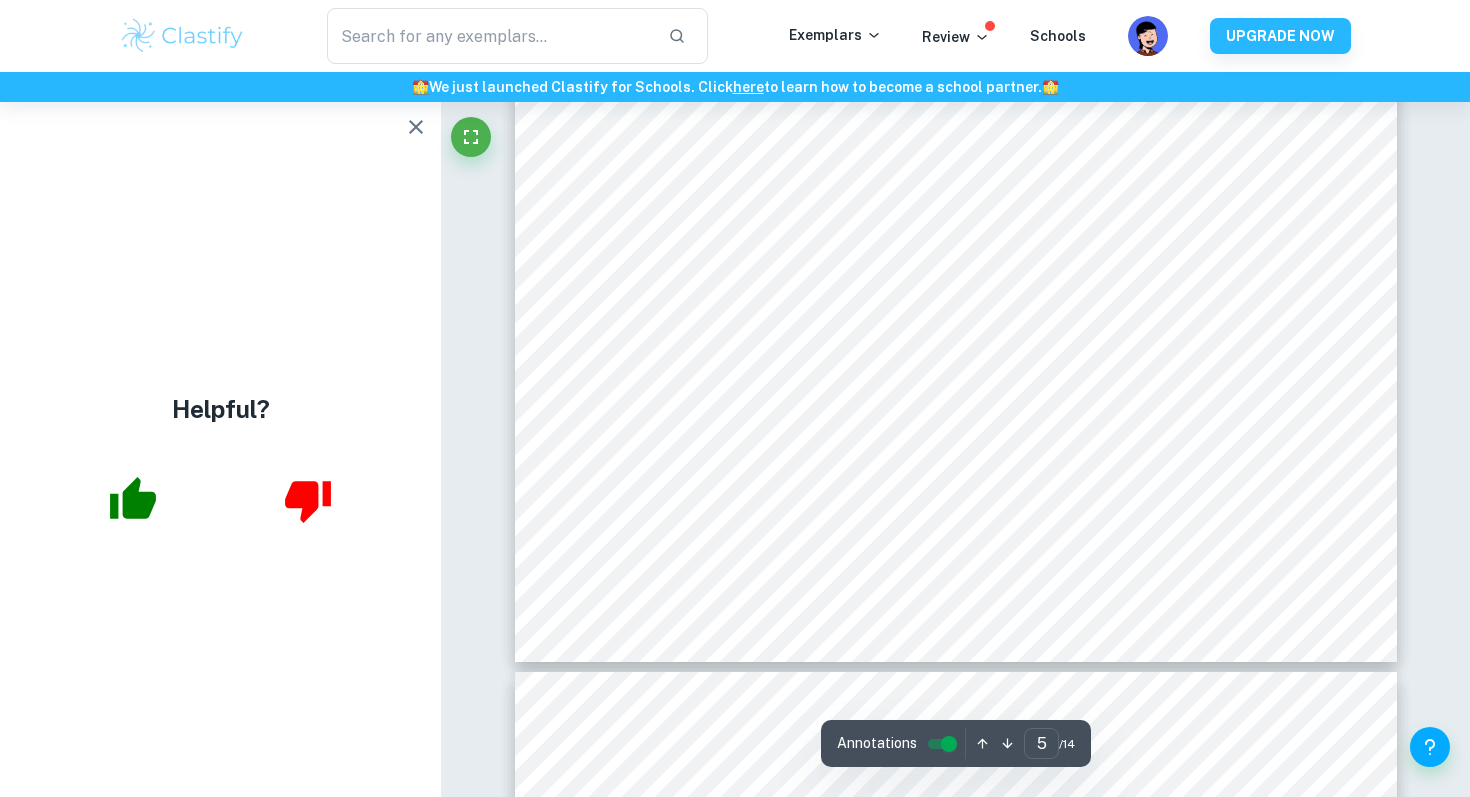 scroll, scrollTop: 6044, scrollLeft: 0, axis: vertical 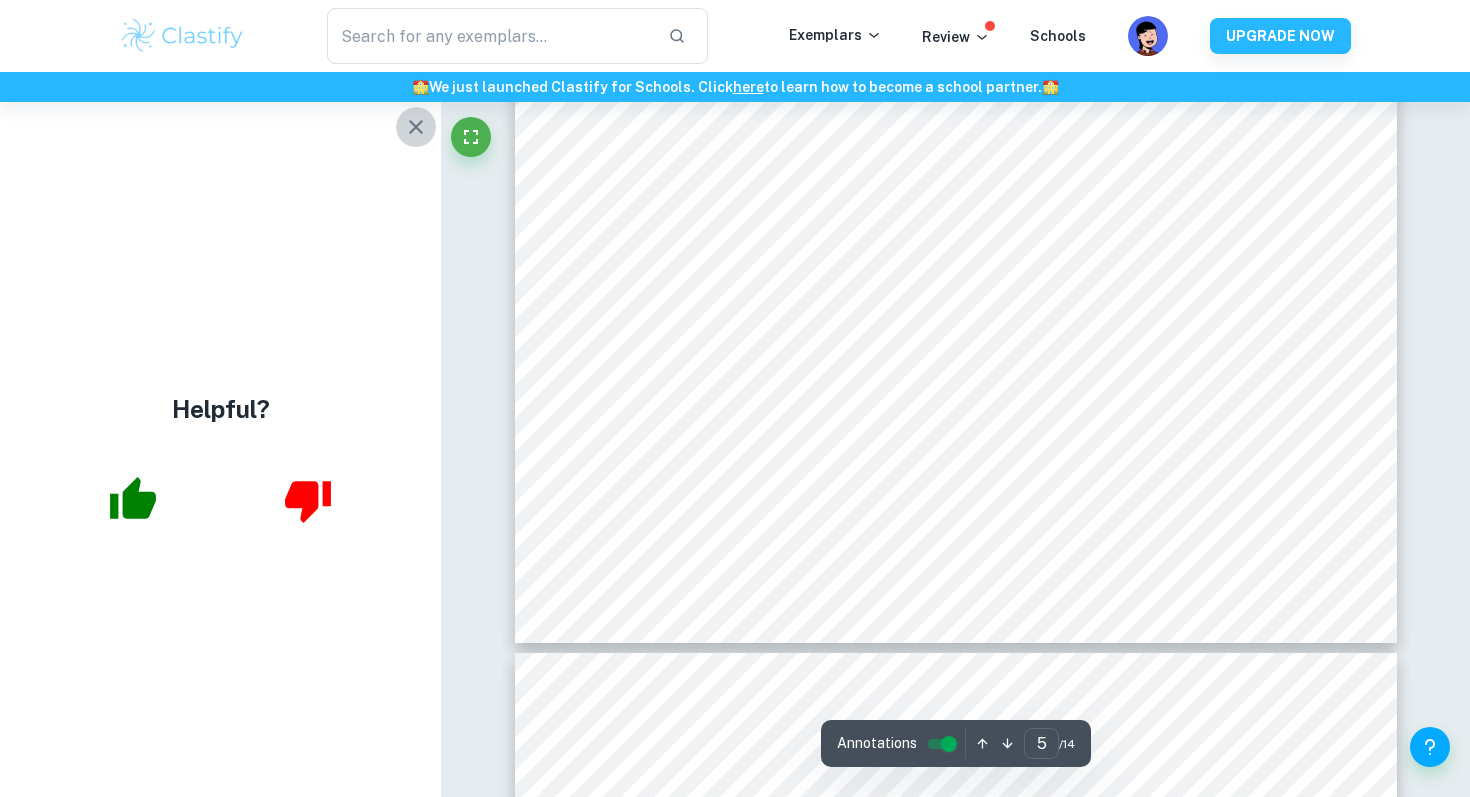 click 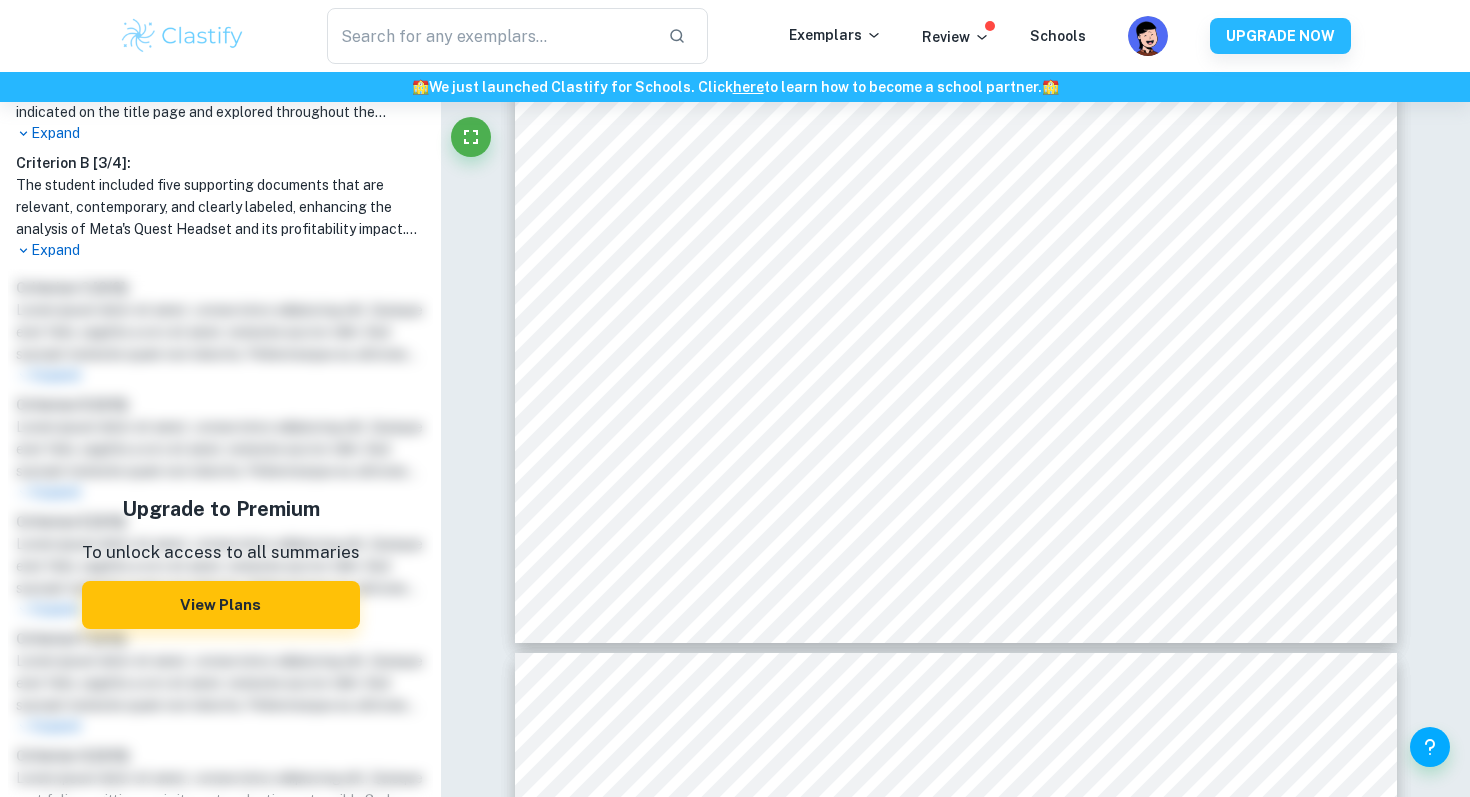 scroll, scrollTop: 747, scrollLeft: 0, axis: vertical 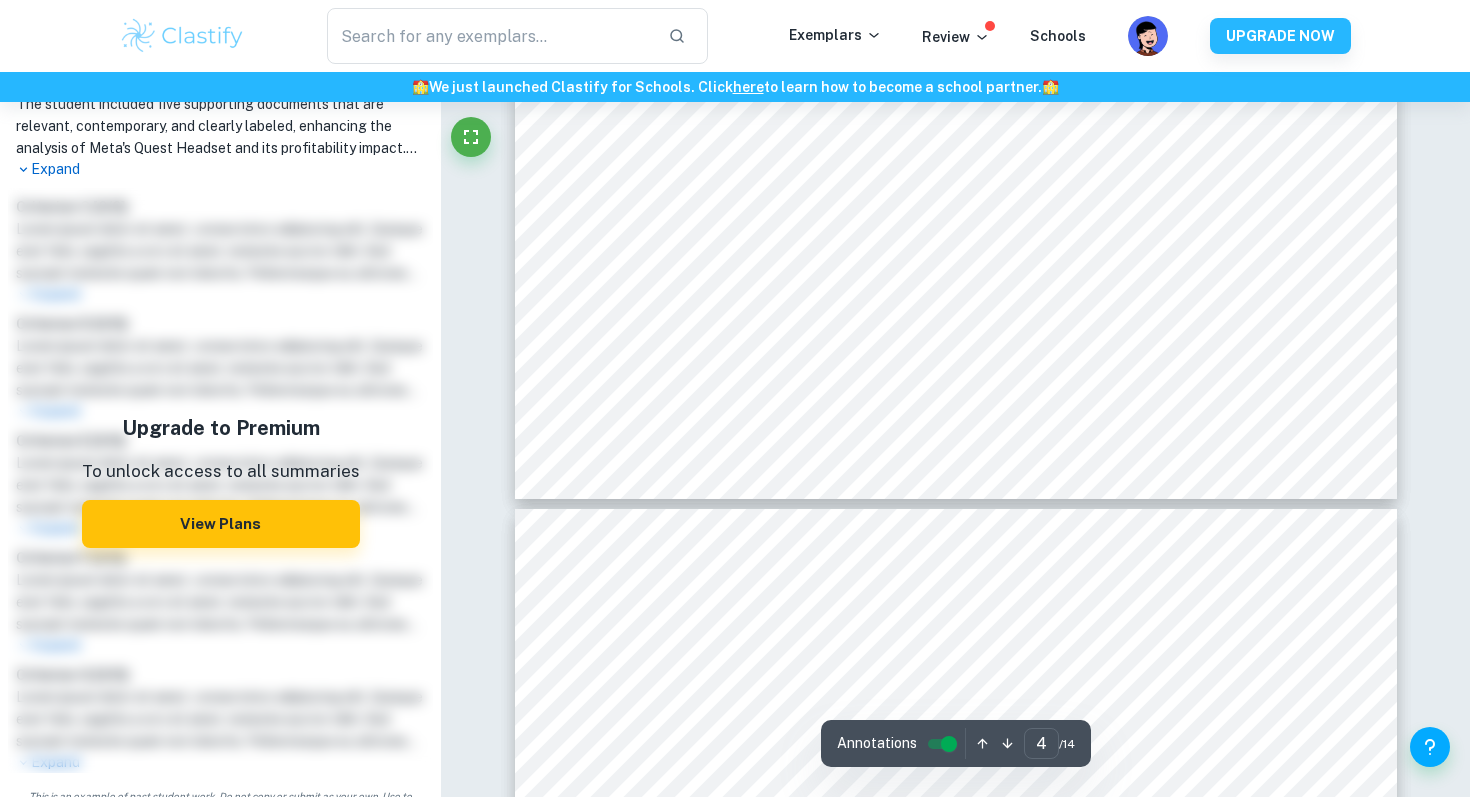 type on "5" 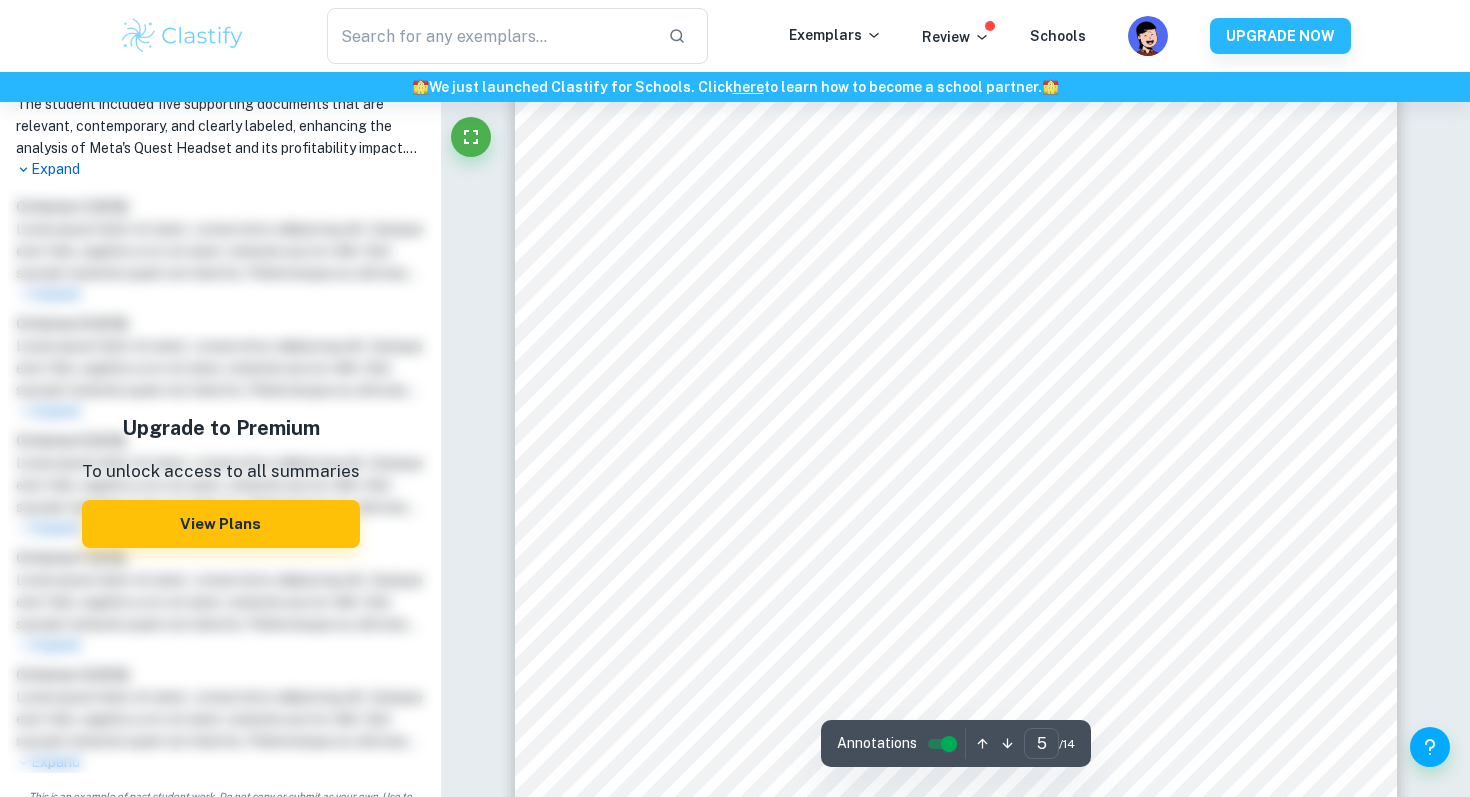 scroll, scrollTop: 5478, scrollLeft: 0, axis: vertical 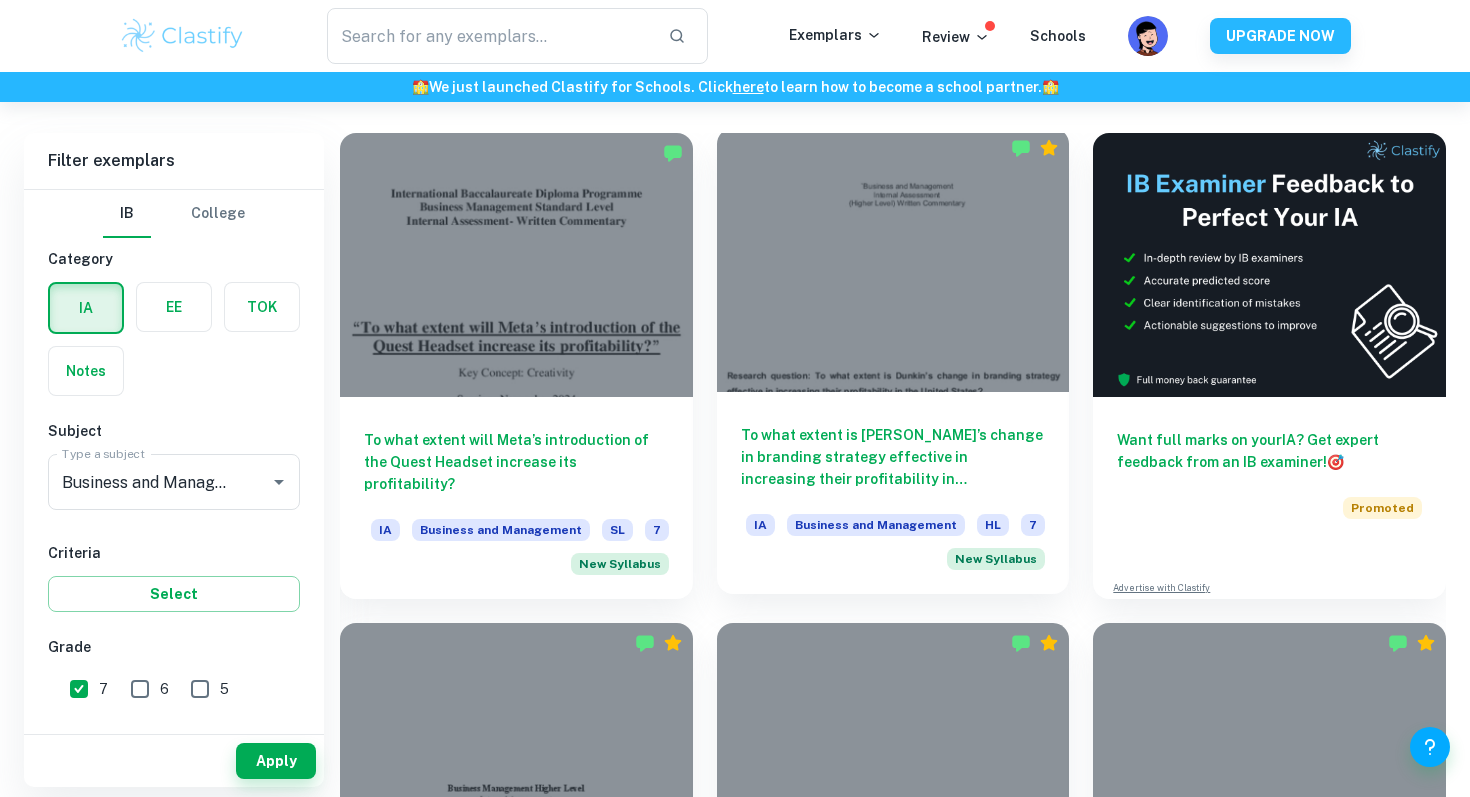 click at bounding box center [893, 260] 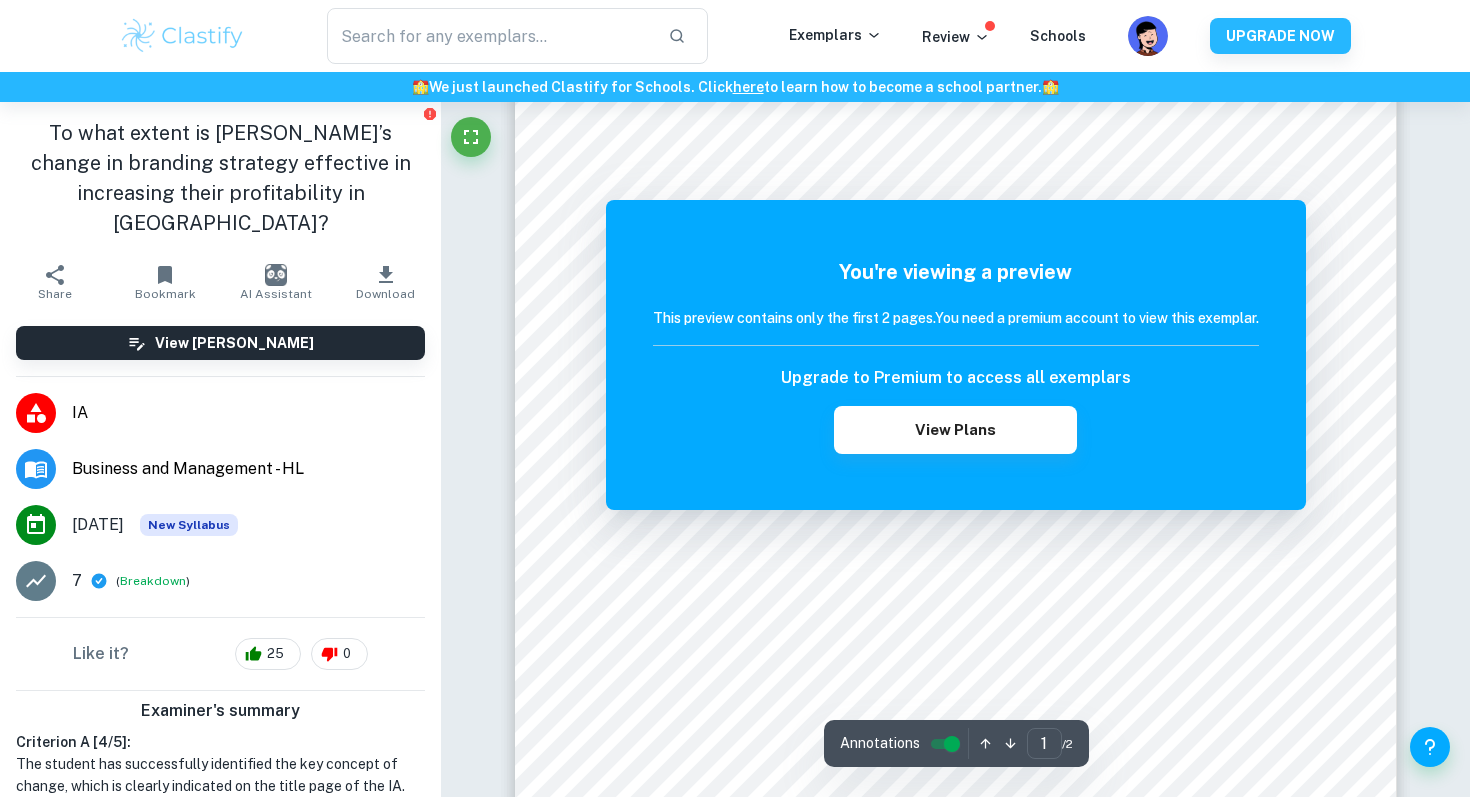 scroll, scrollTop: 562, scrollLeft: 0, axis: vertical 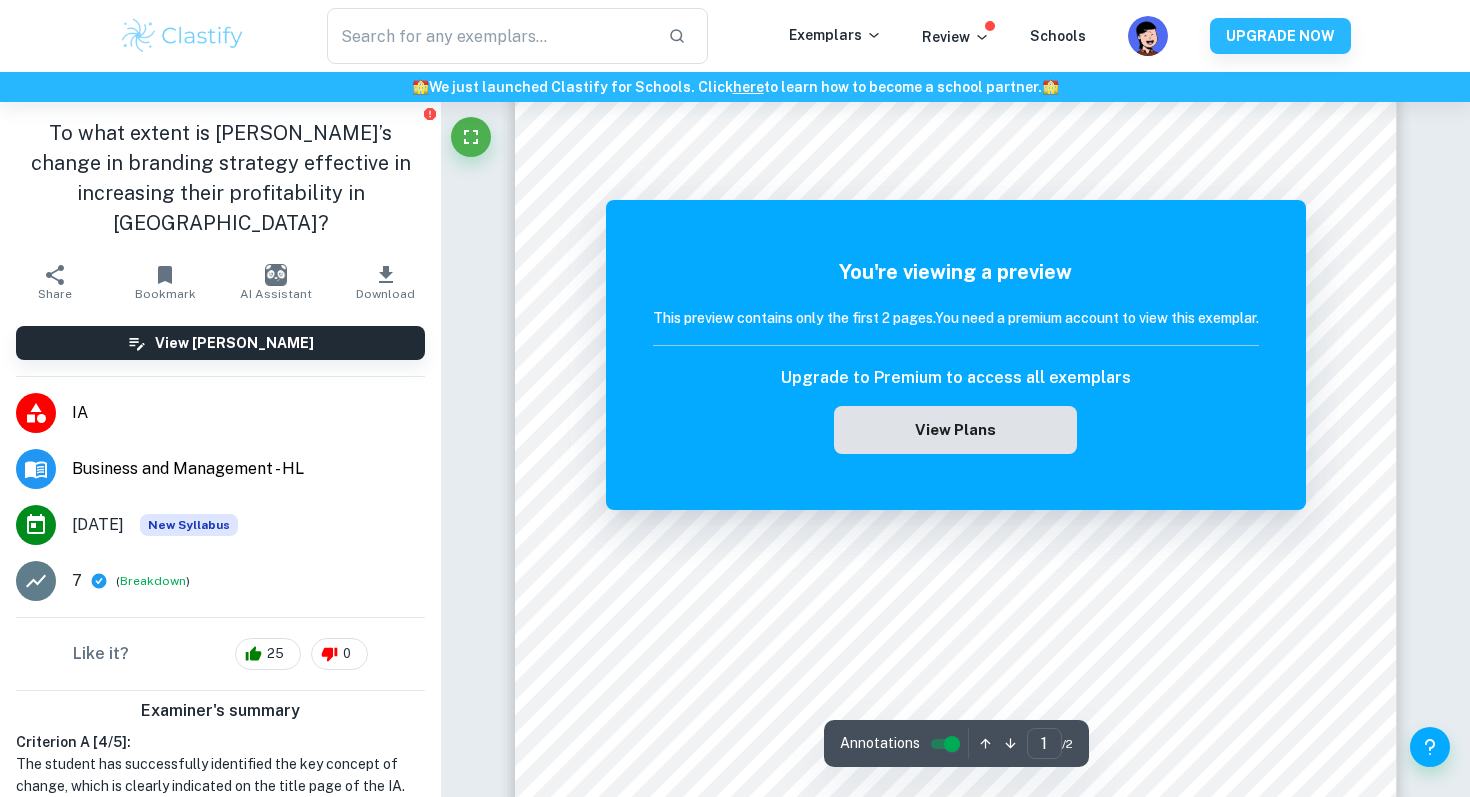 click on "View Plans" at bounding box center (955, 430) 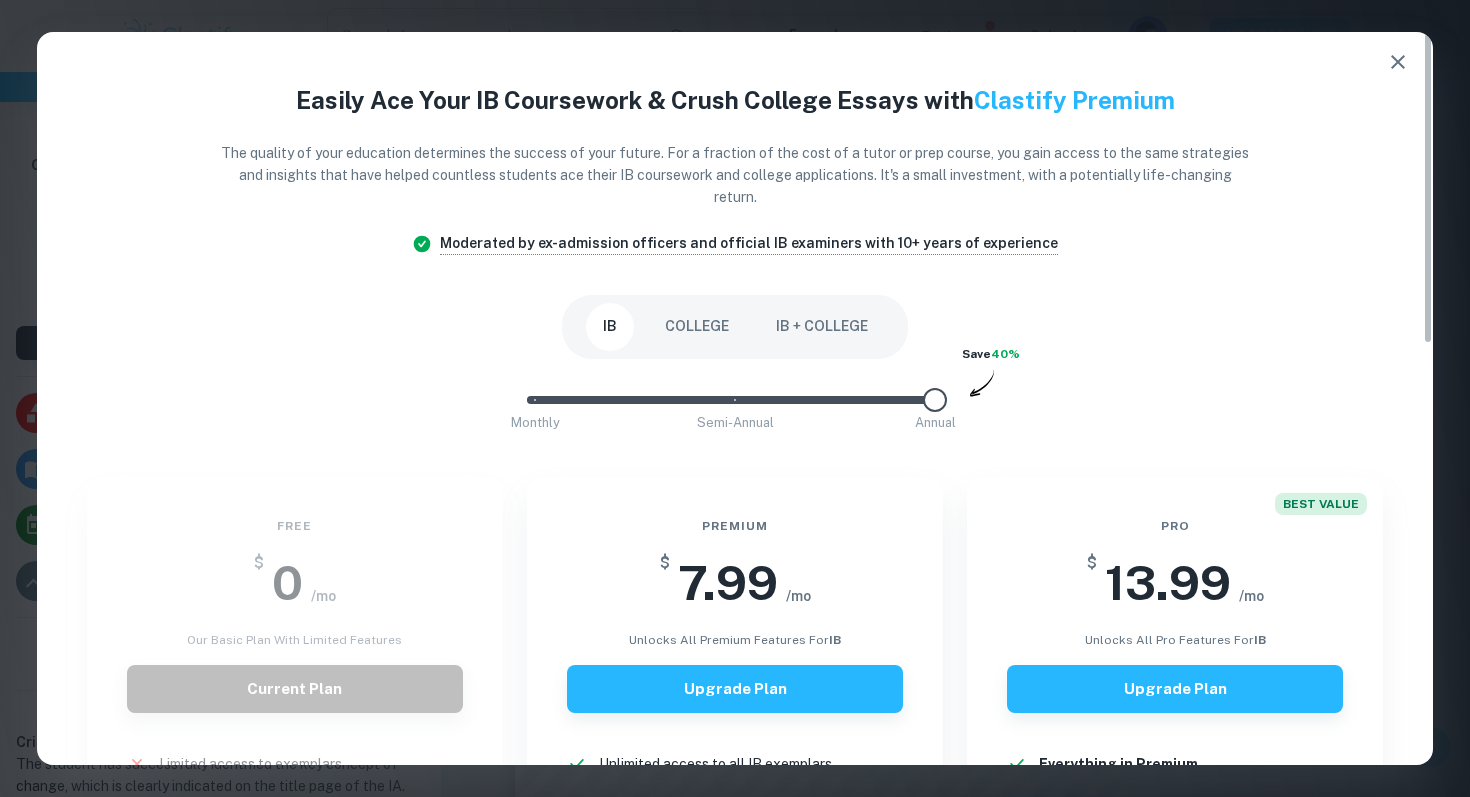 click 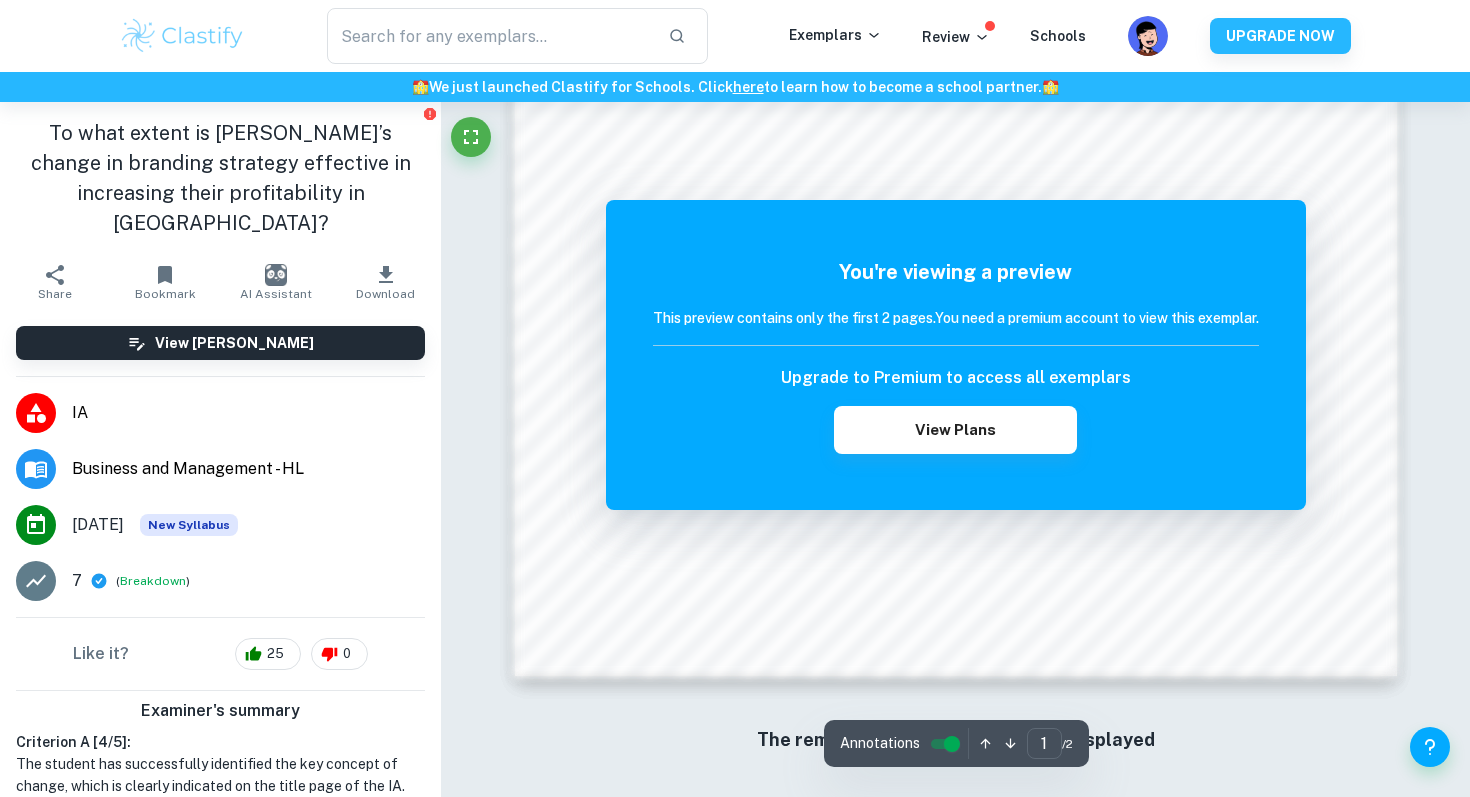 scroll, scrollTop: 1967, scrollLeft: 0, axis: vertical 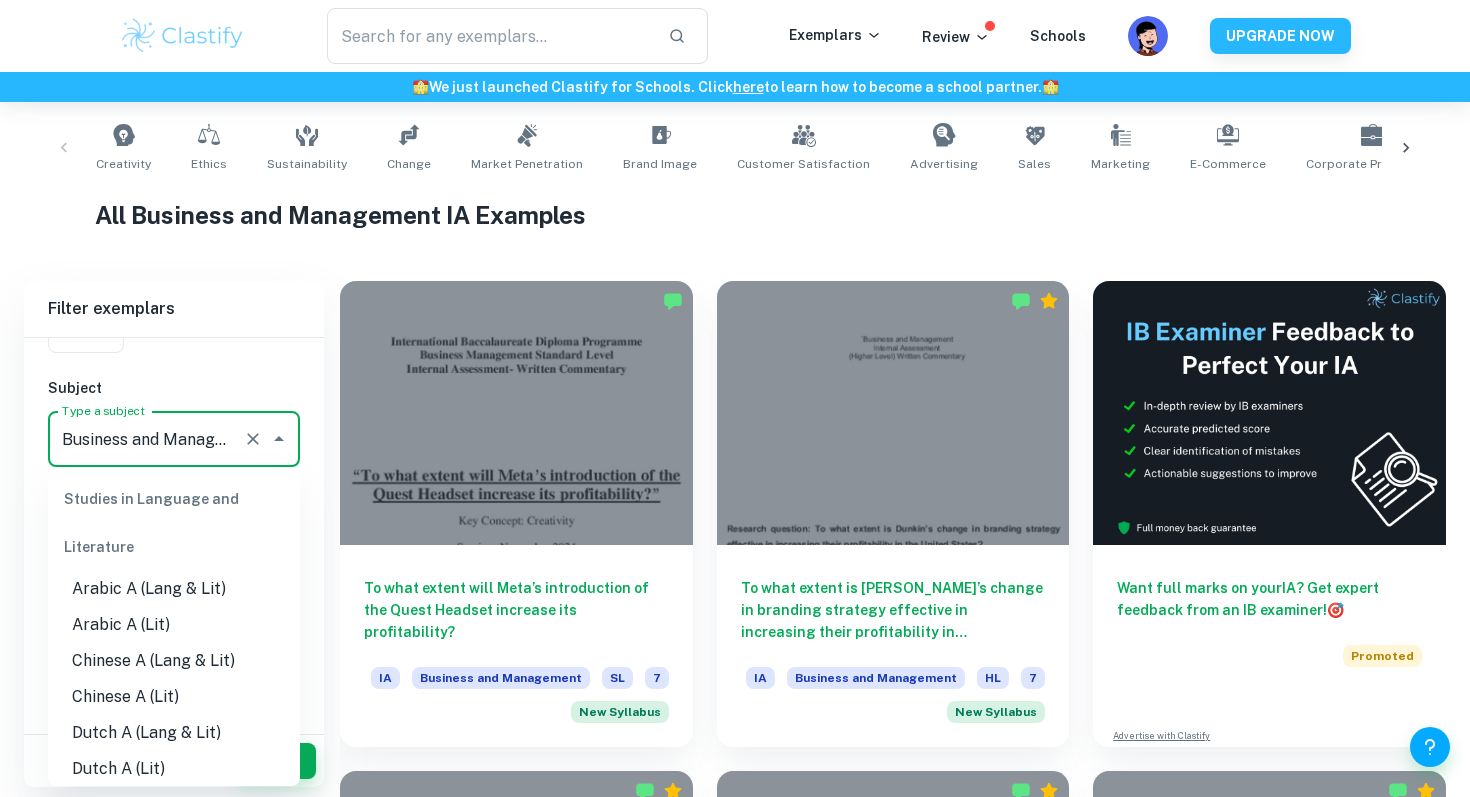 click on "Business and Management" at bounding box center [146, 439] 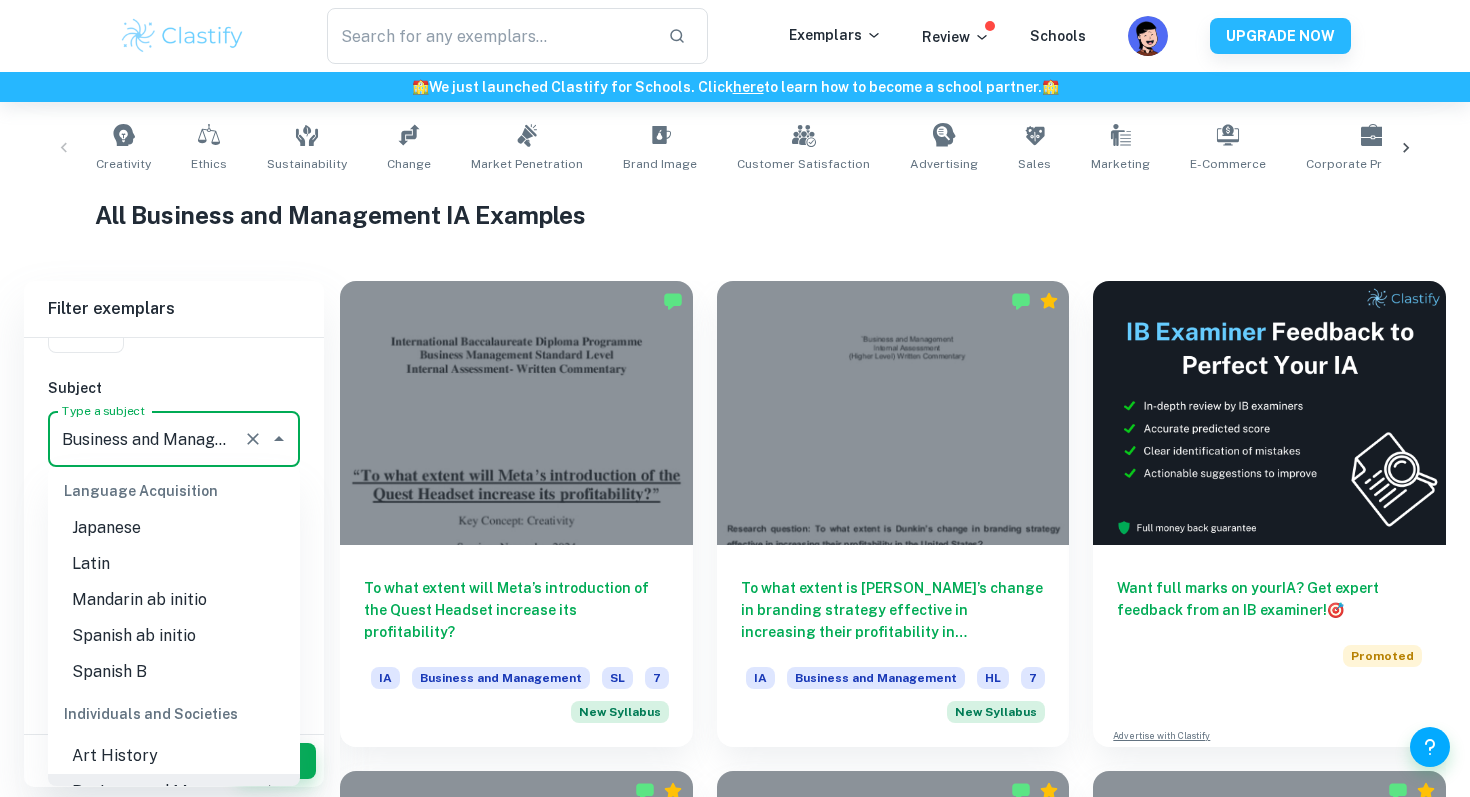 click on "Subject Type a subject Business and Management Type a subject" at bounding box center [174, 426] 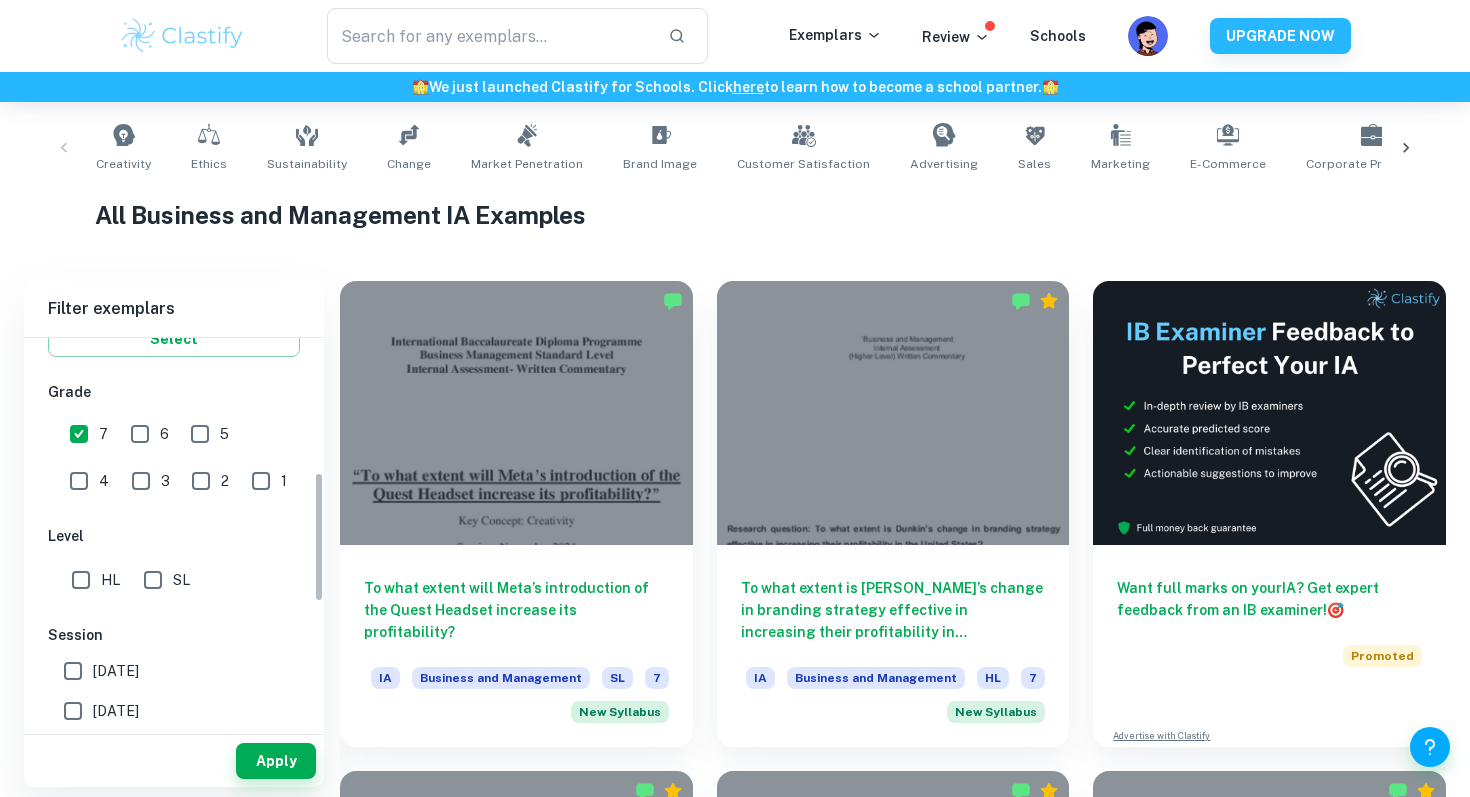 scroll, scrollTop: 484, scrollLeft: 0, axis: vertical 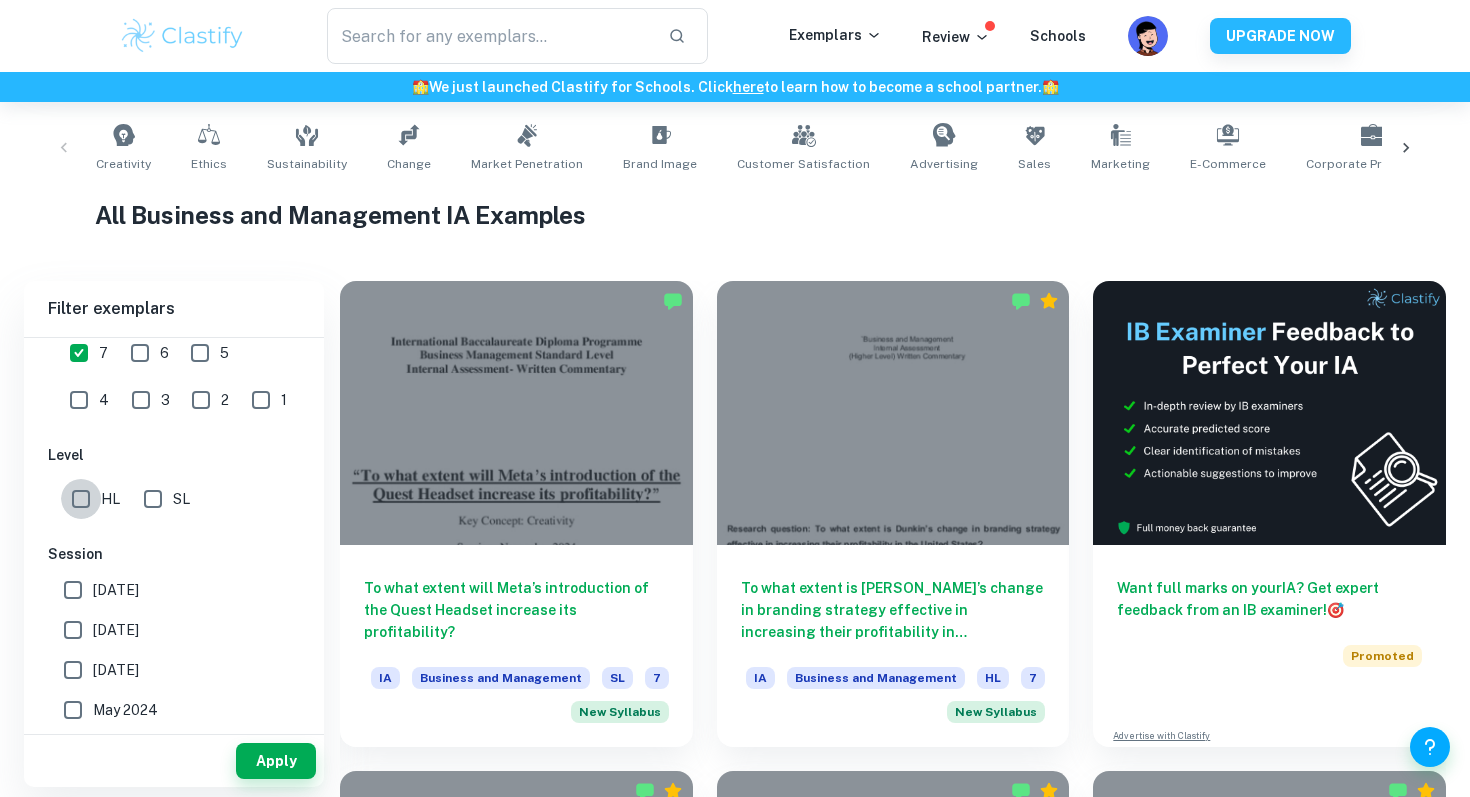 click on "HL" at bounding box center (81, 499) 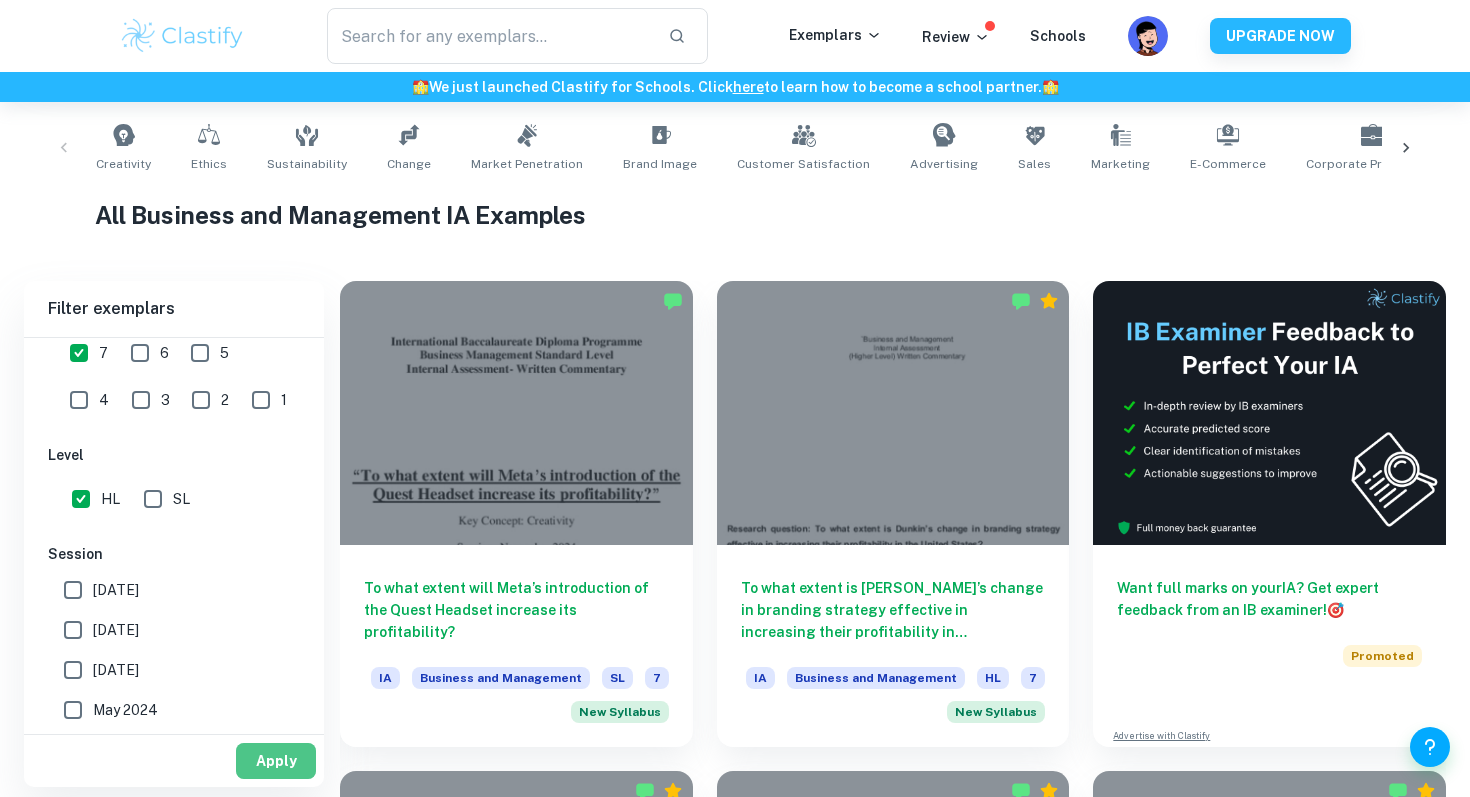 click on "Apply" at bounding box center [276, 761] 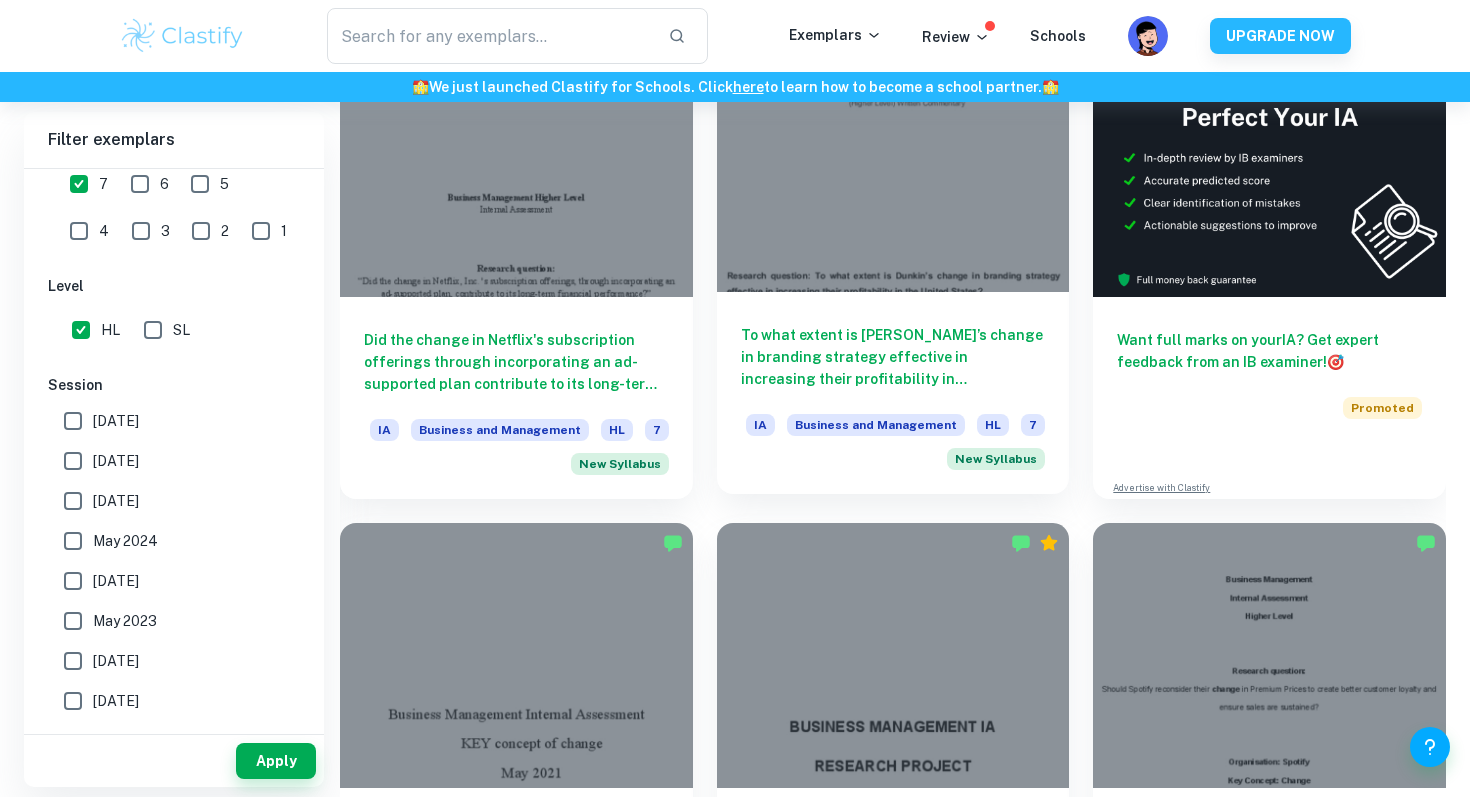 scroll, scrollTop: 642, scrollLeft: 0, axis: vertical 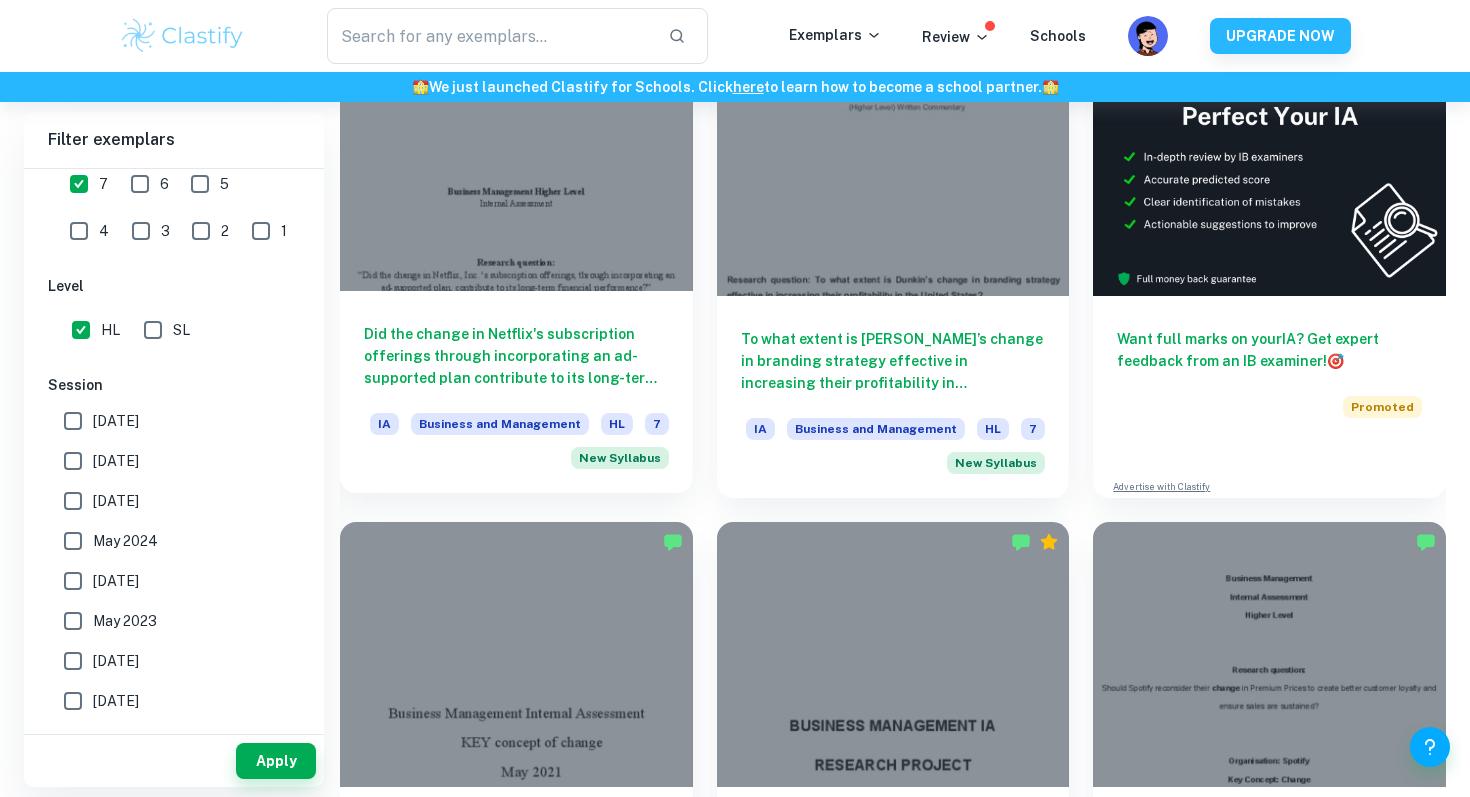 click at bounding box center (516, 159) 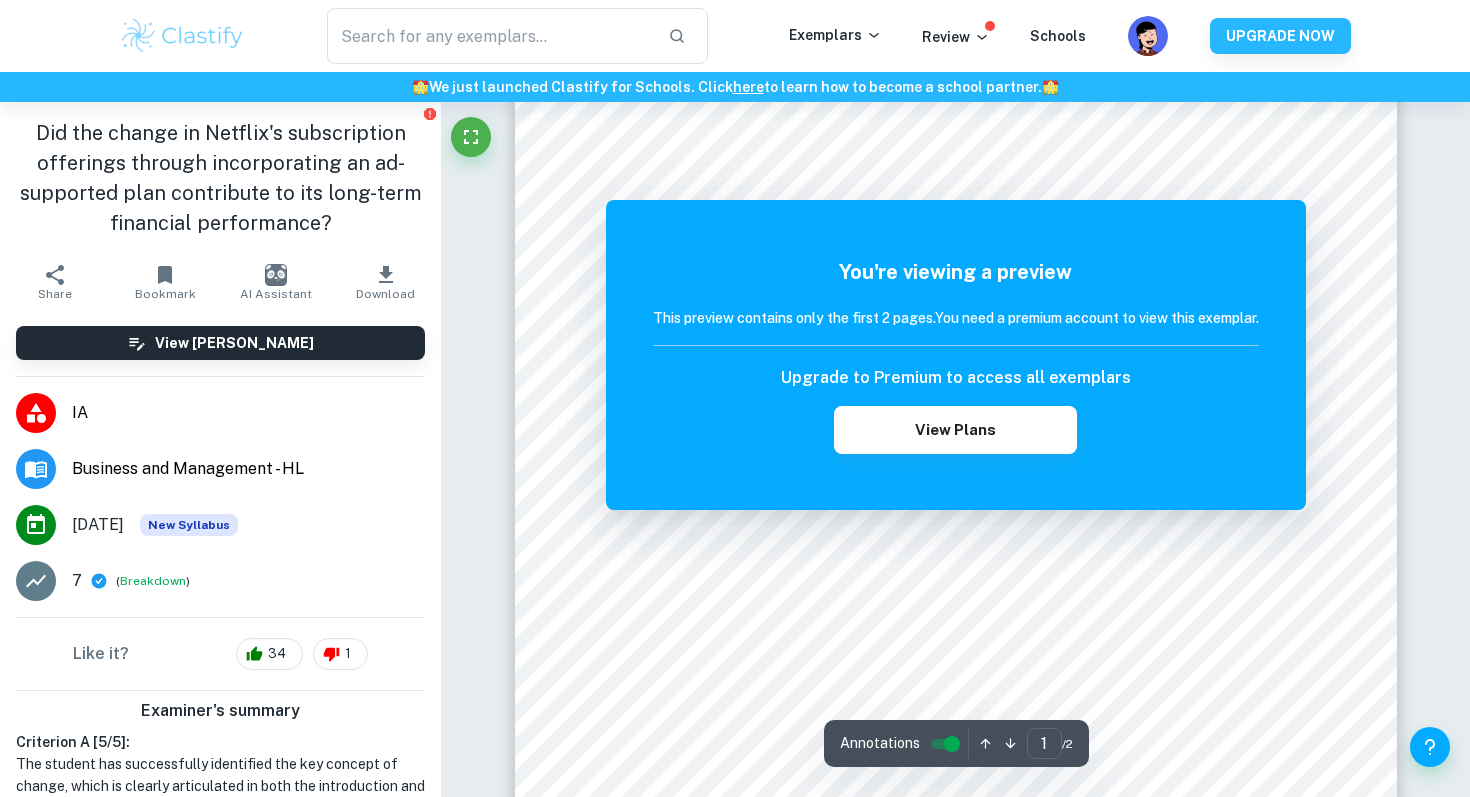 scroll, scrollTop: 499, scrollLeft: 0, axis: vertical 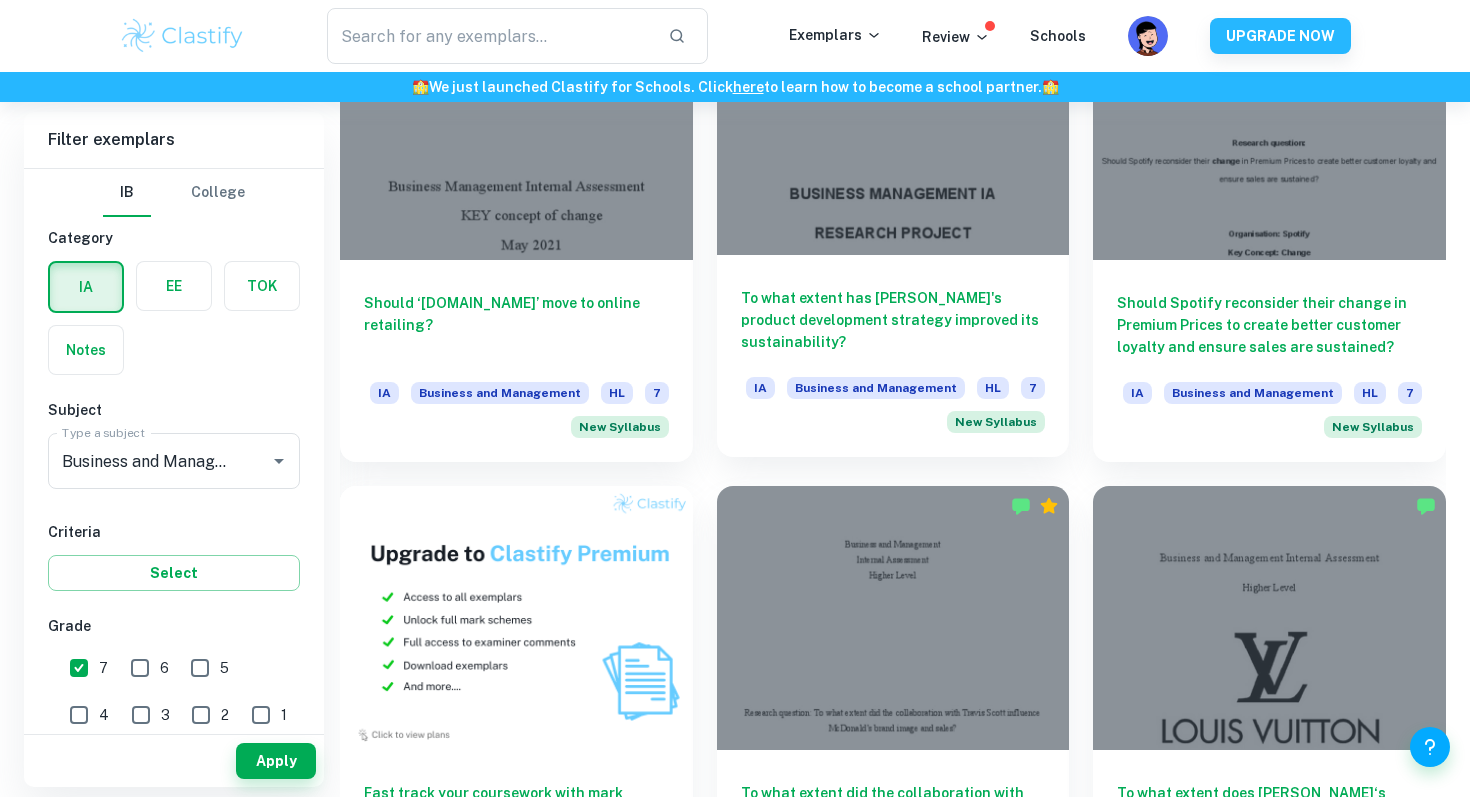 click on "To what extent has [PERSON_NAME]'s product development strategy improved its sustainability?  IA Business and Management HL 7 New Syllabus" at bounding box center (893, 356) 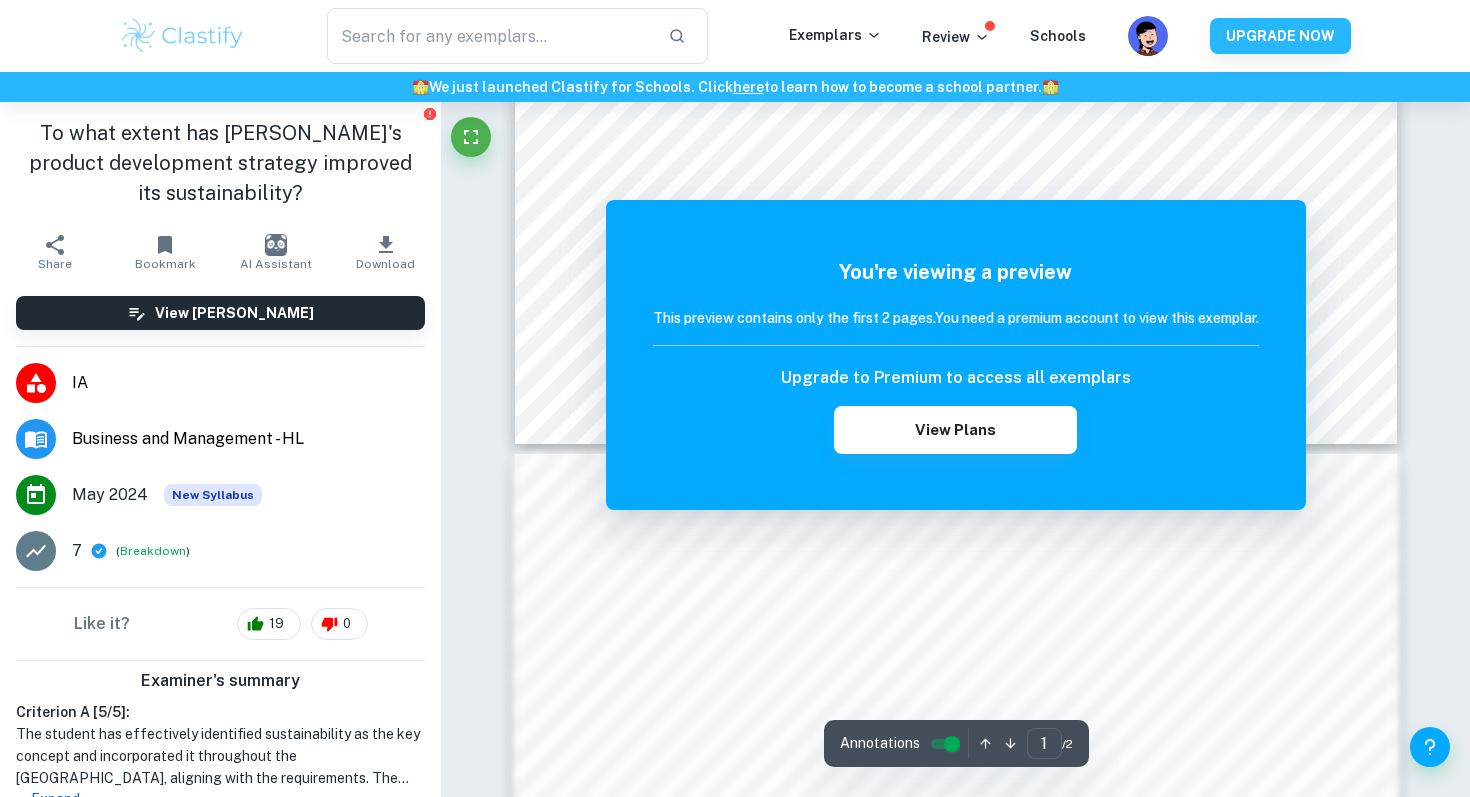 scroll, scrollTop: 974, scrollLeft: 0, axis: vertical 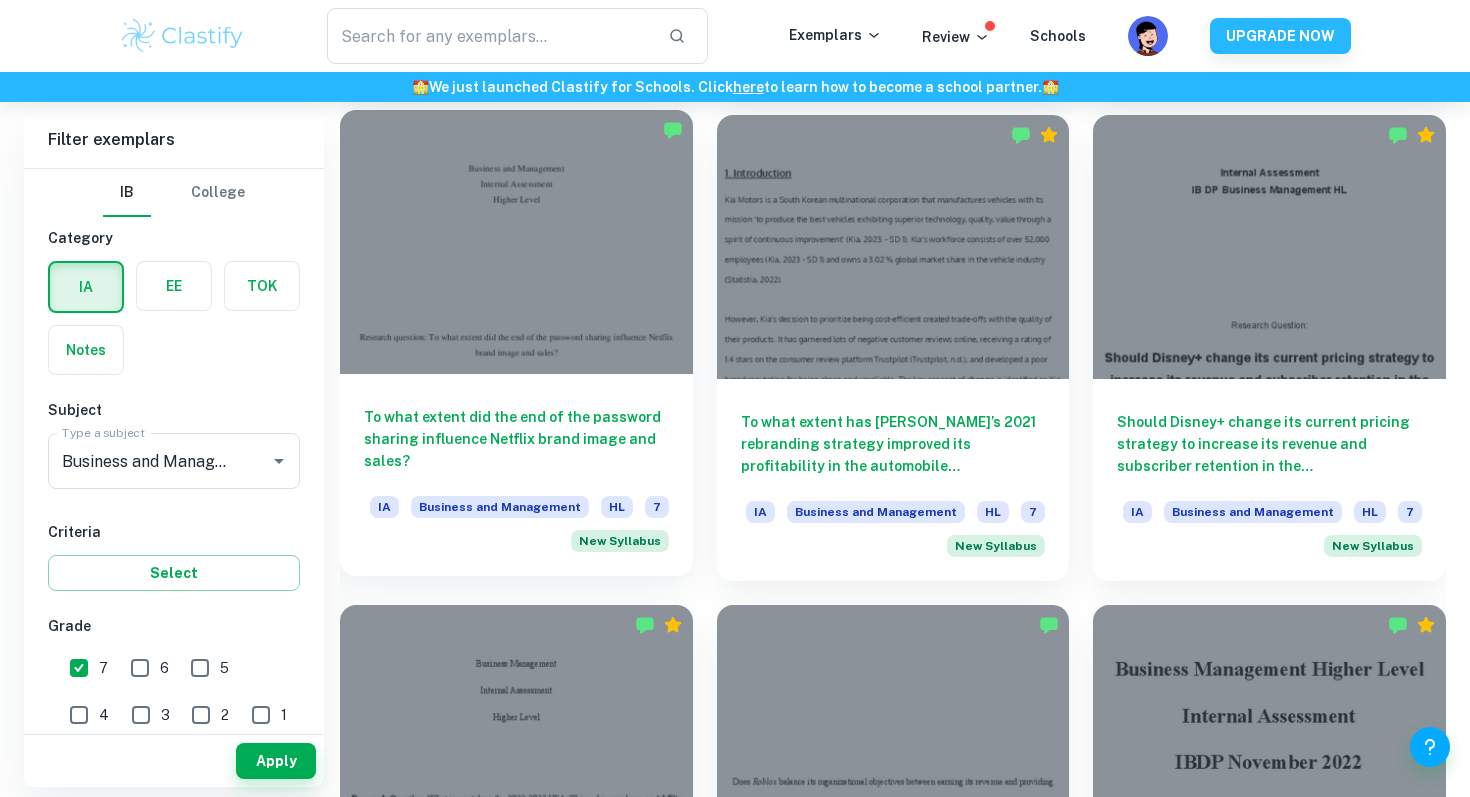 click at bounding box center [516, 242] 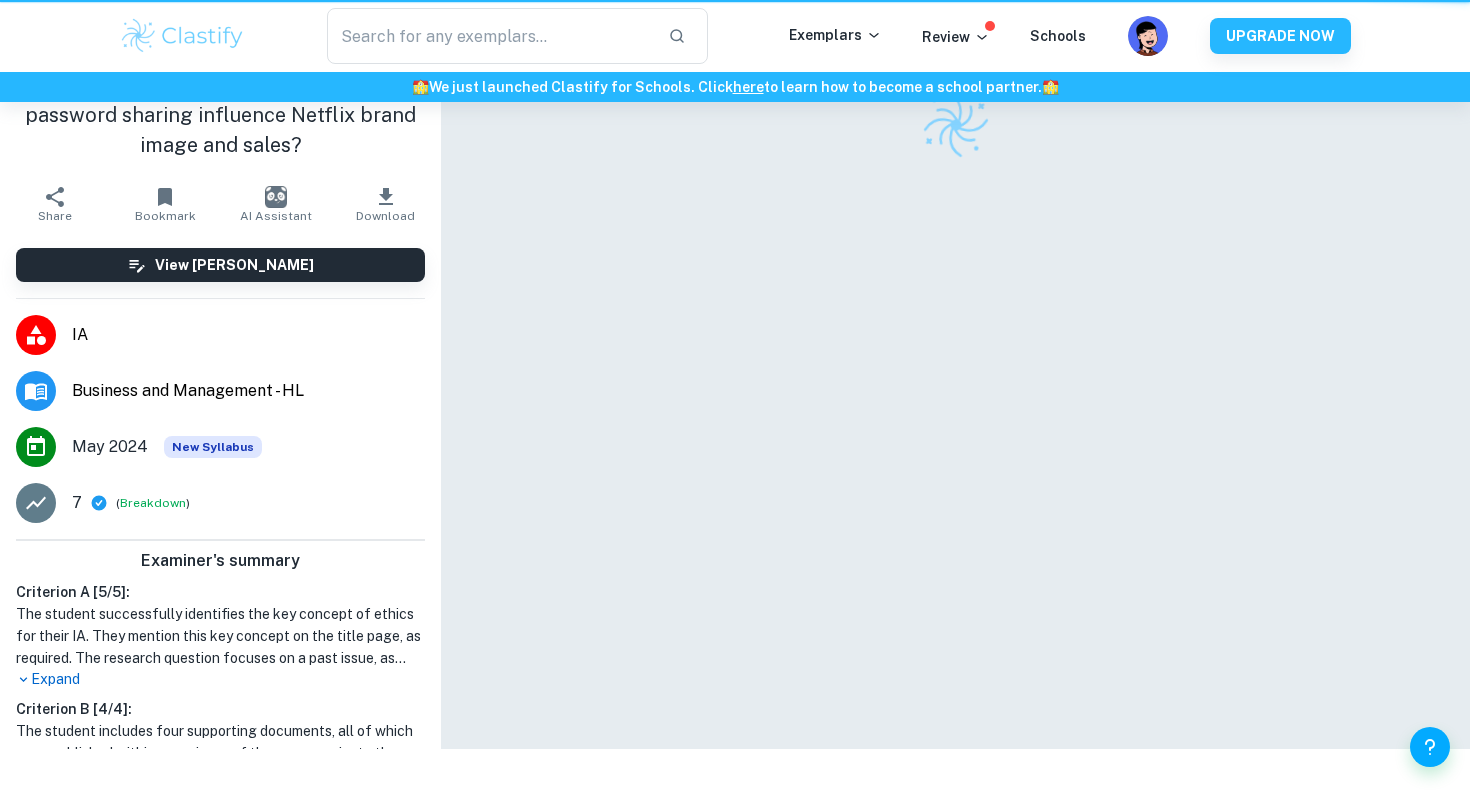 scroll, scrollTop: 0, scrollLeft: 0, axis: both 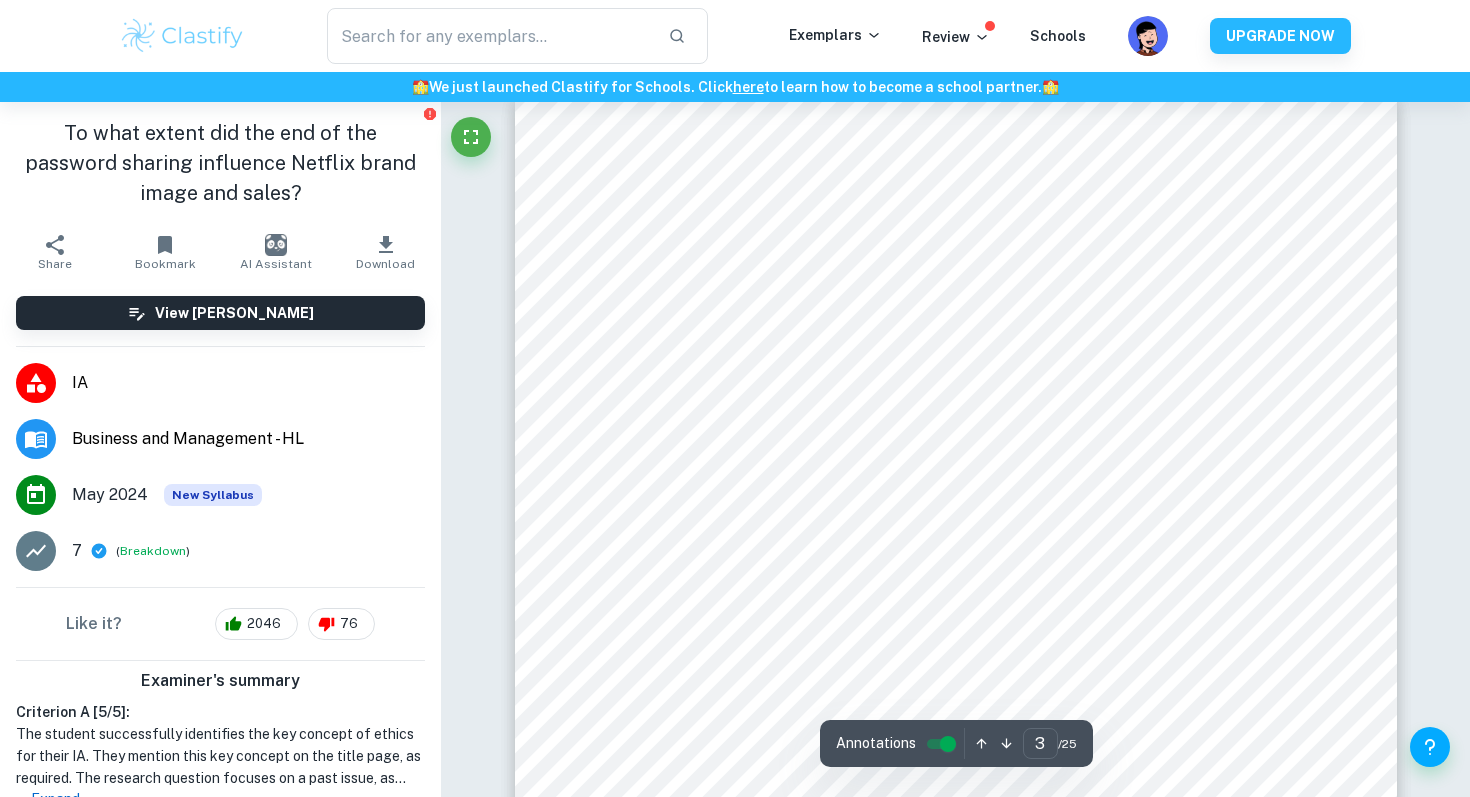 type on "2" 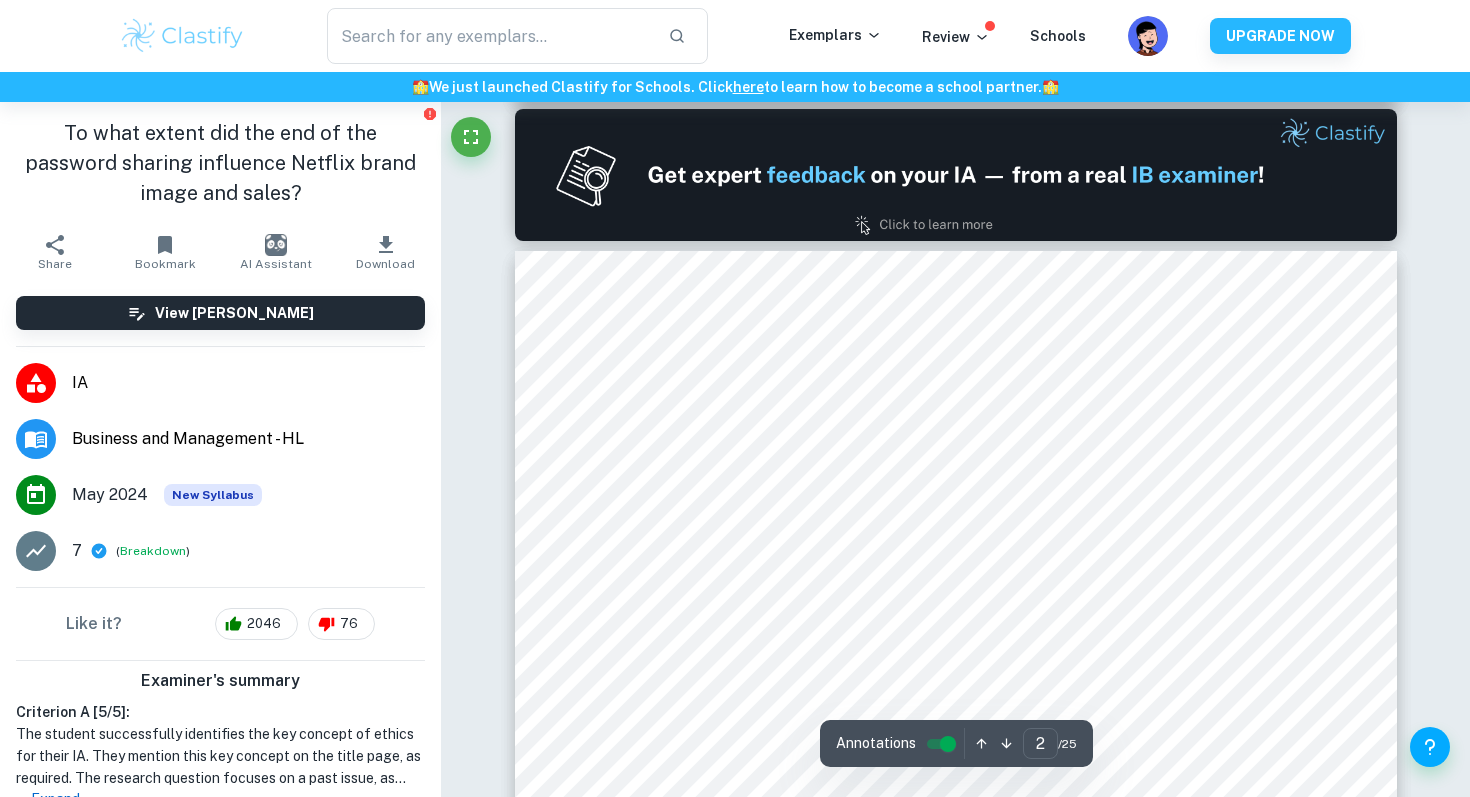 scroll, scrollTop: 1272, scrollLeft: 0, axis: vertical 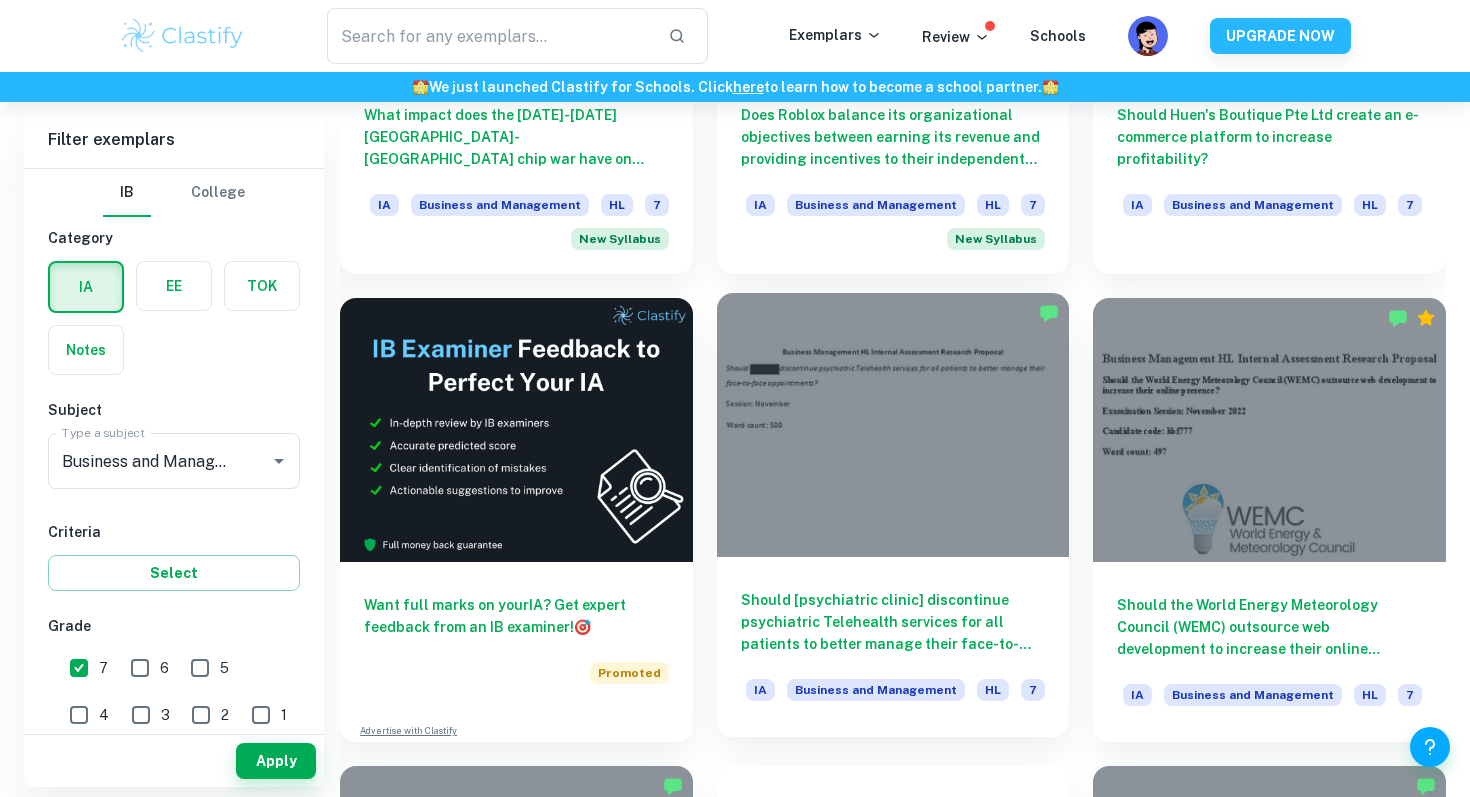 click at bounding box center [893, 425] 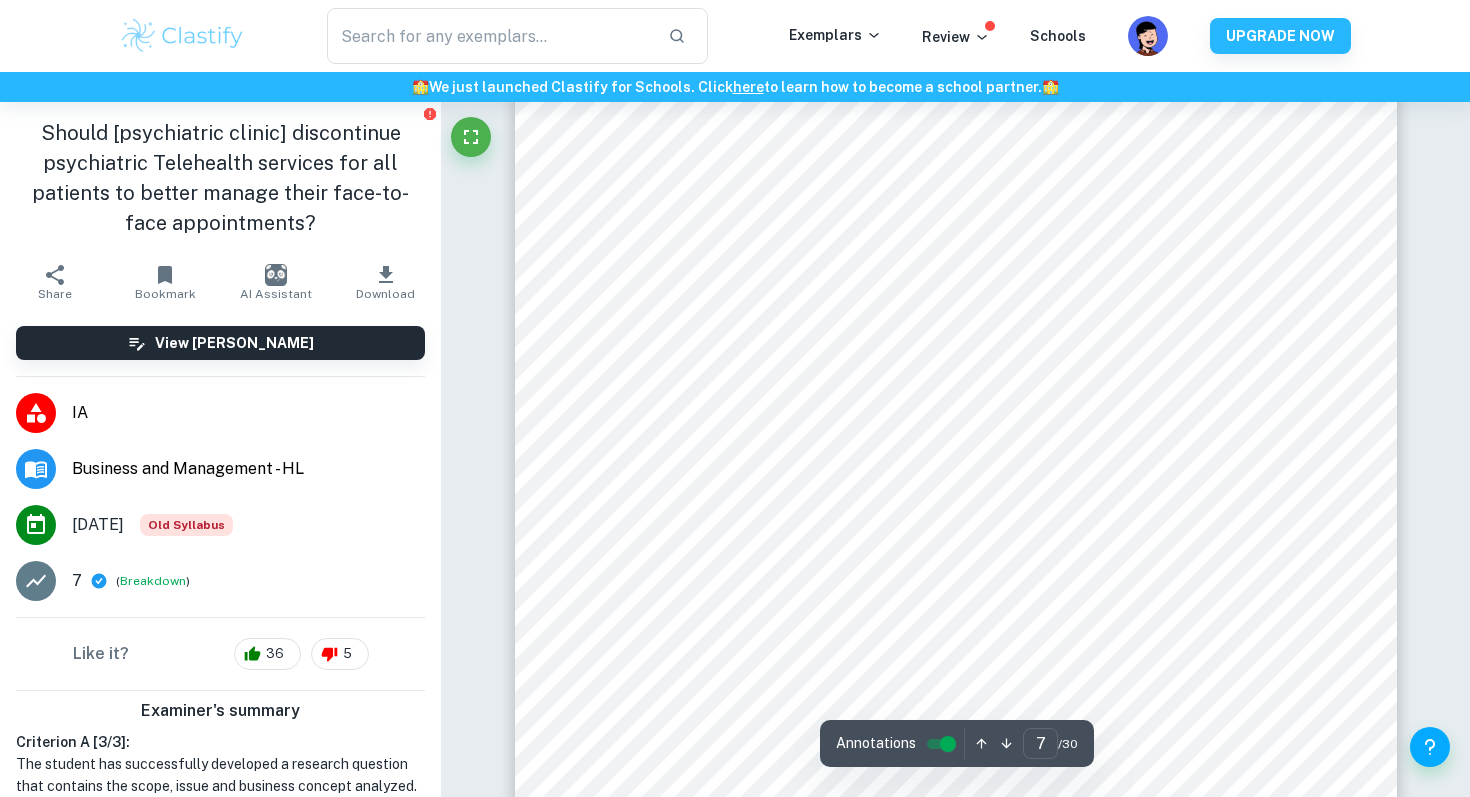 scroll, scrollTop: 7986, scrollLeft: 0, axis: vertical 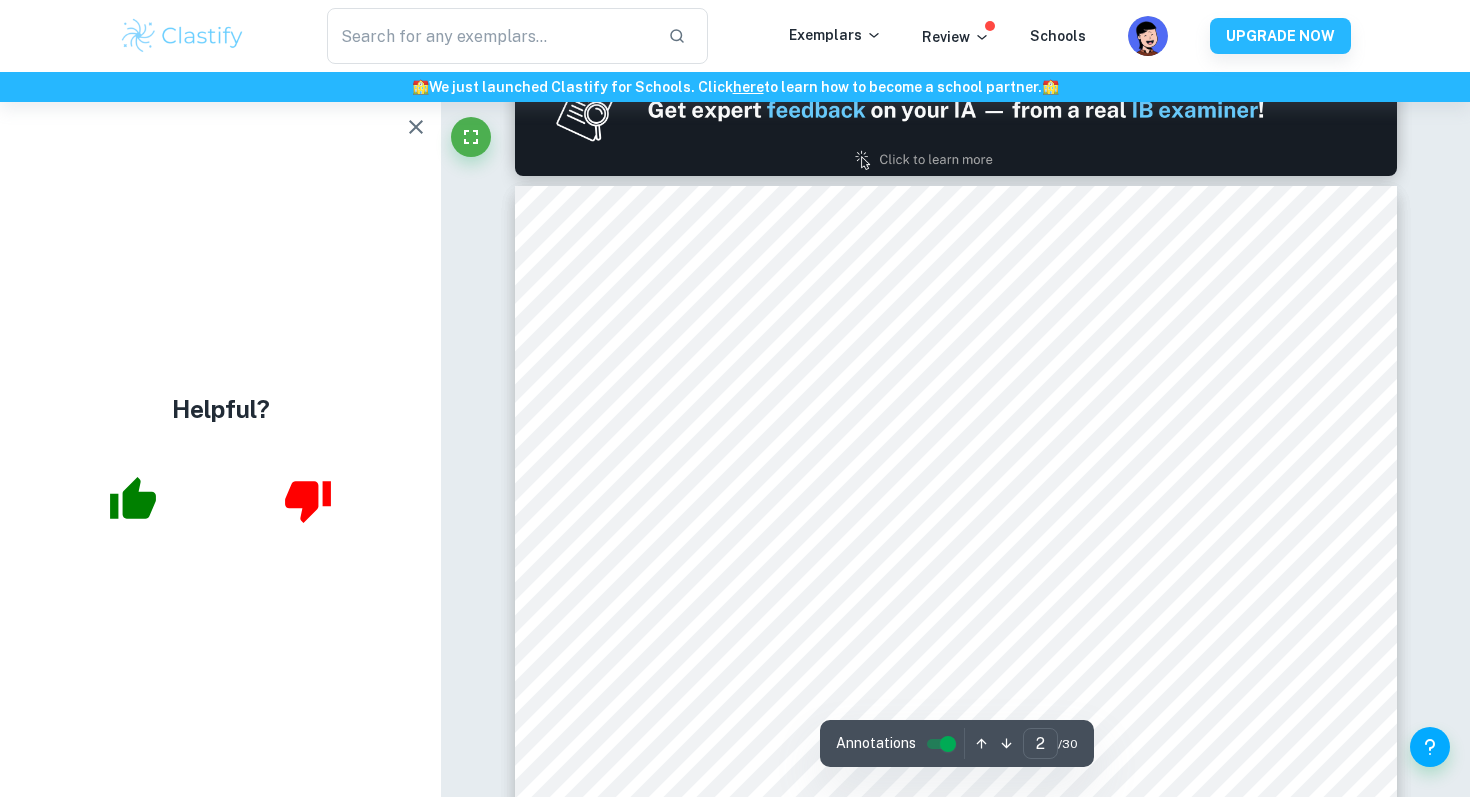 type on "1" 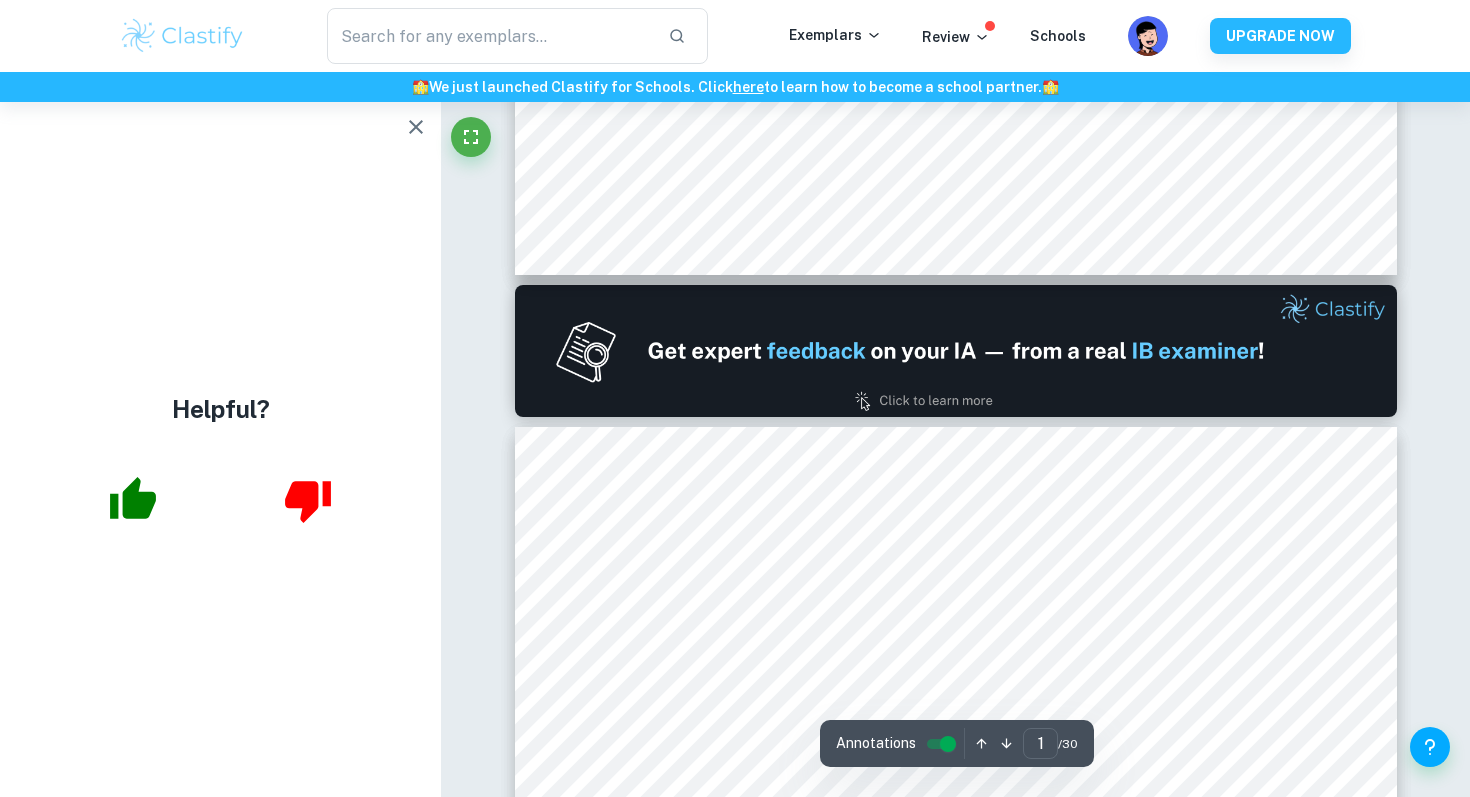 scroll, scrollTop: 1105, scrollLeft: 0, axis: vertical 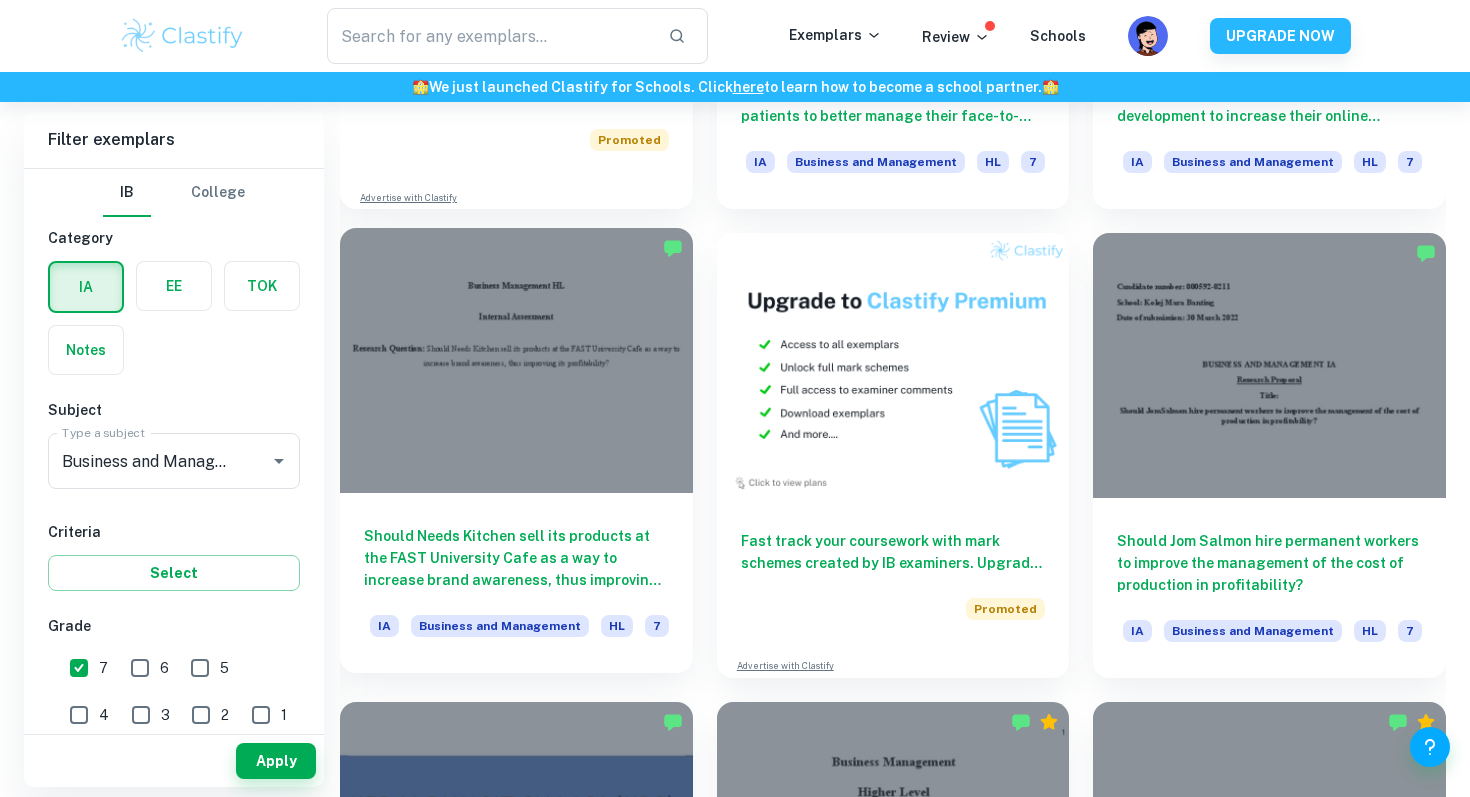 click at bounding box center (516, 360) 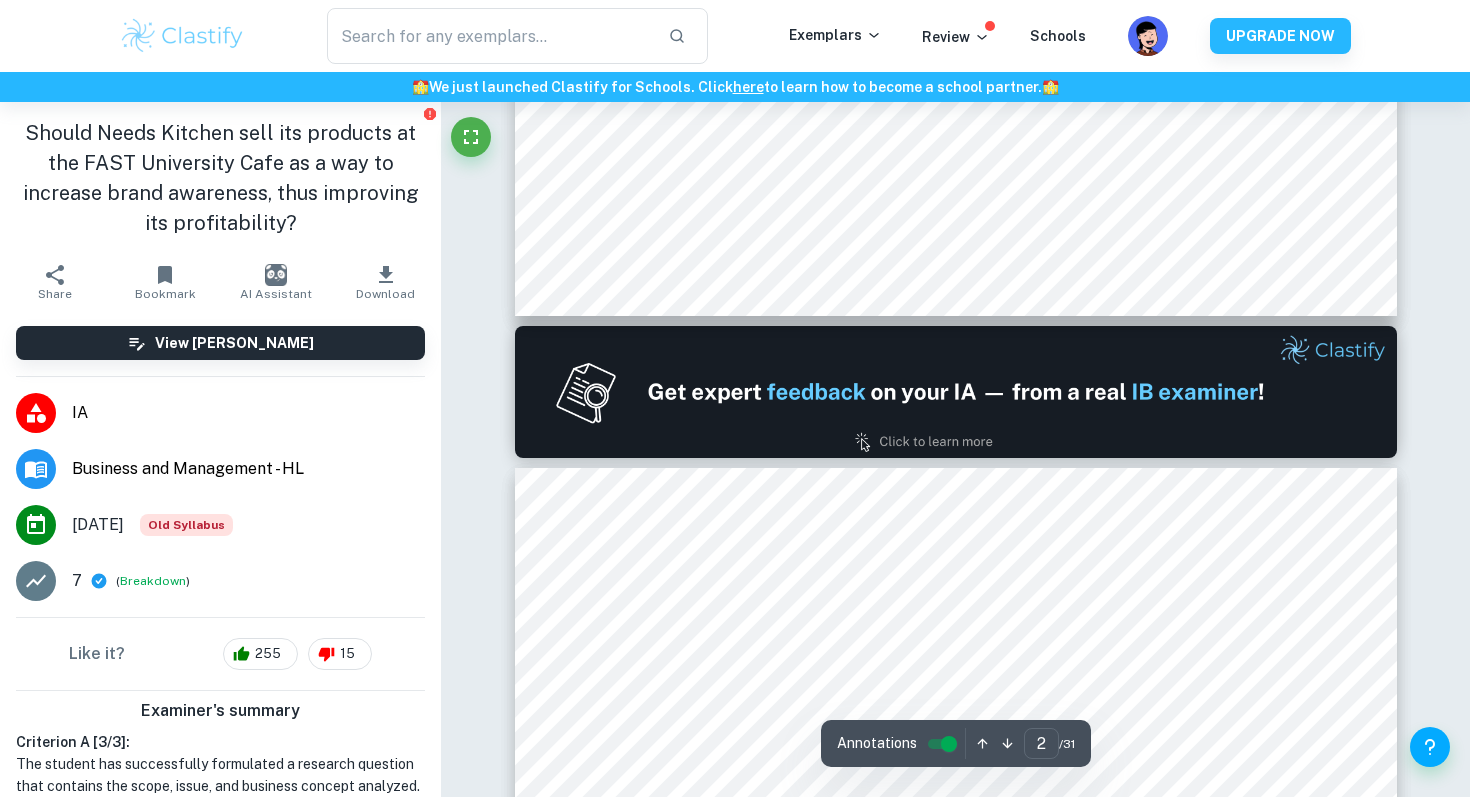 type on "1" 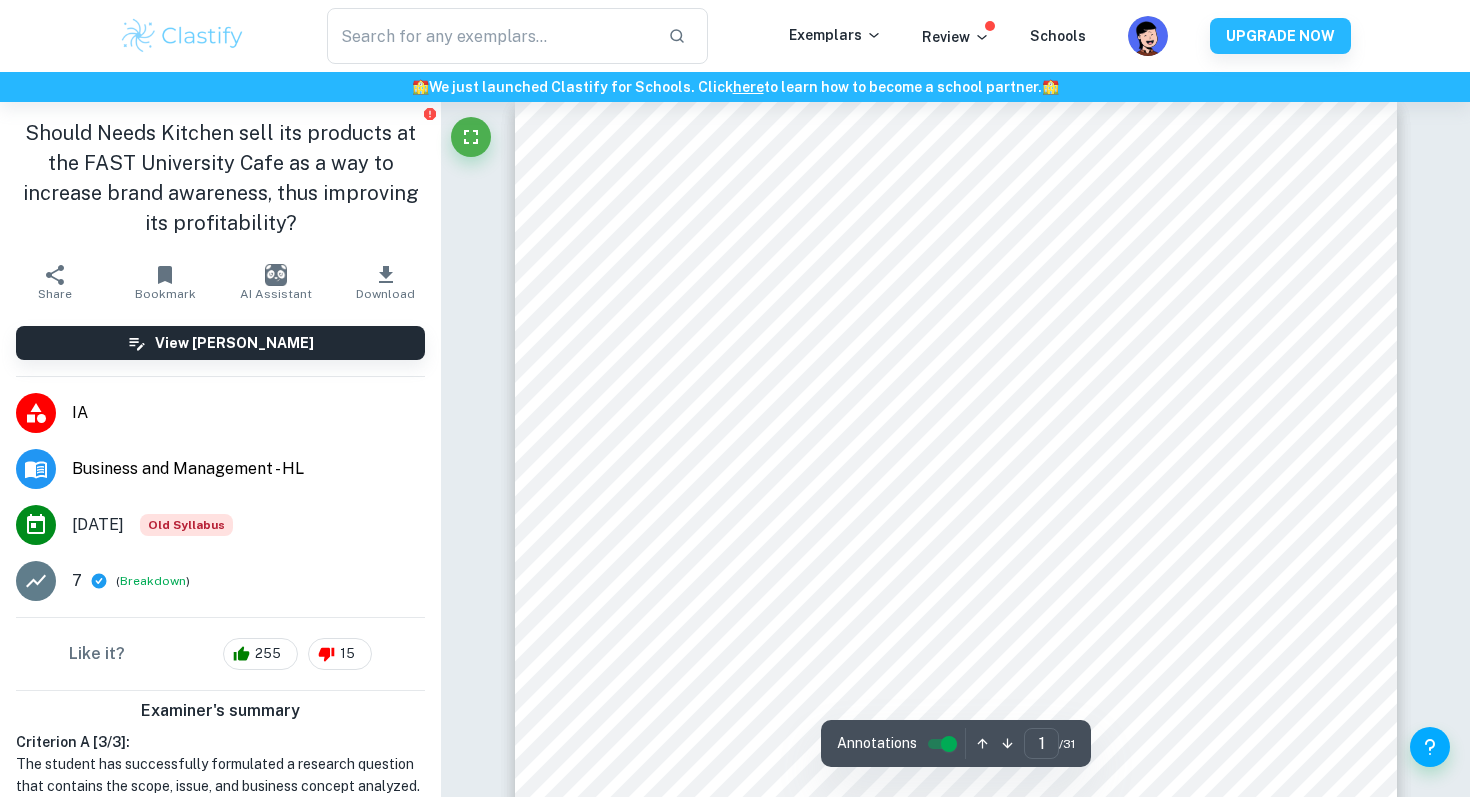 scroll, scrollTop: 6, scrollLeft: 0, axis: vertical 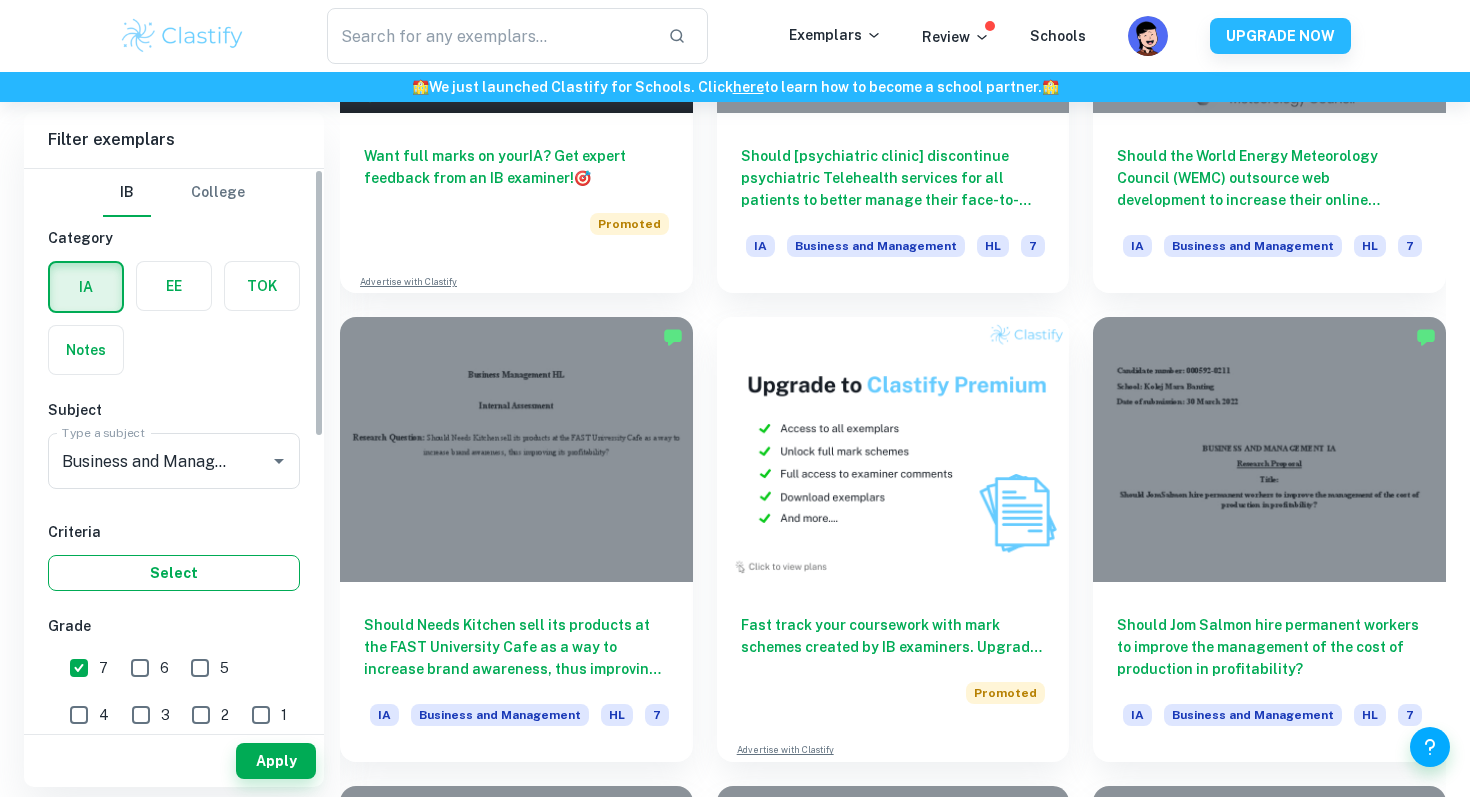click on "Select" at bounding box center (174, 573) 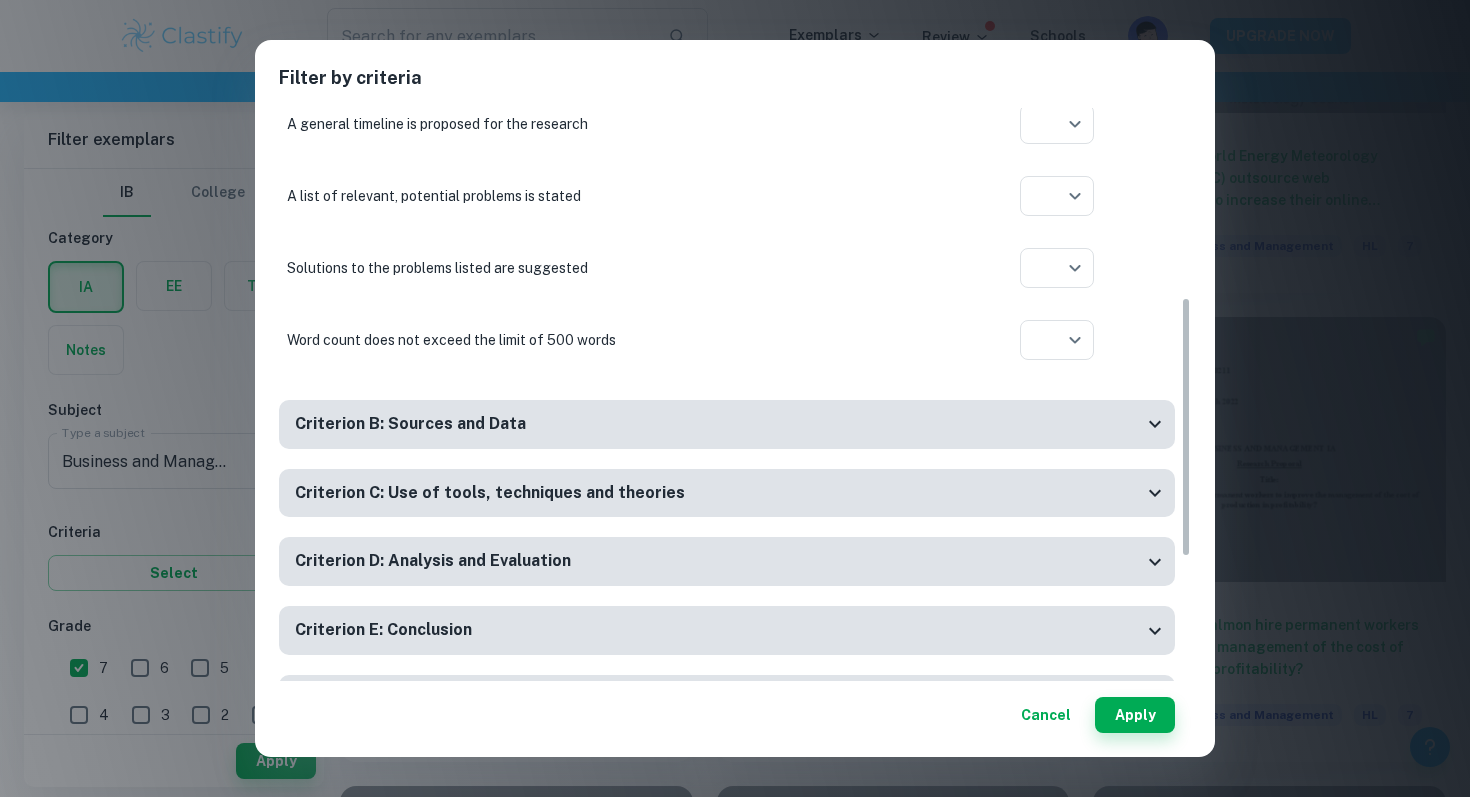 scroll, scrollTop: 0, scrollLeft: 0, axis: both 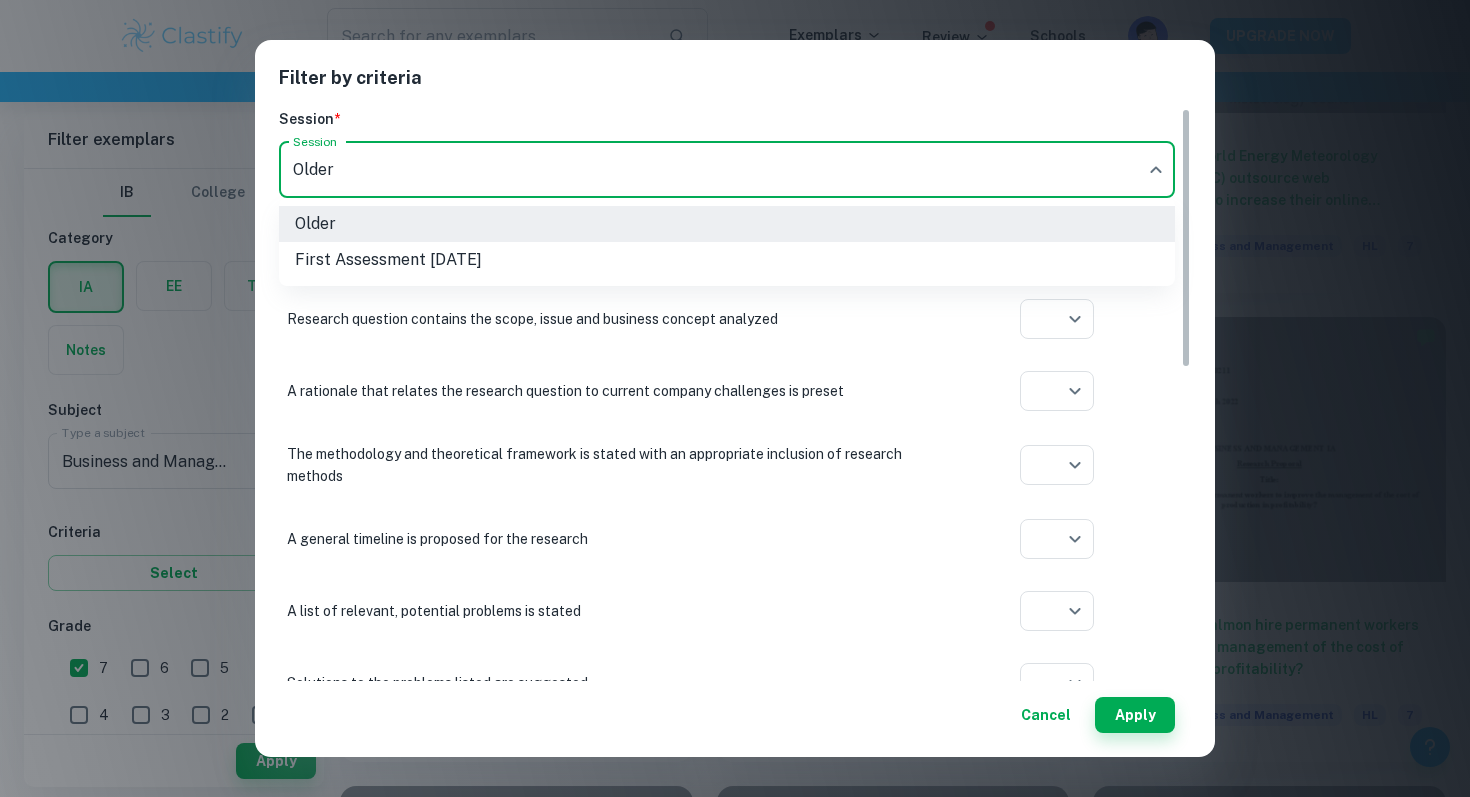 click on "We value your privacy We use cookies to enhance your browsing experience, serve personalised ads or content, and analyse our traffic. By clicking "Accept All", you consent to our use of cookies.   Cookie Policy Customise   Reject All   Accept All   Customise Consent Preferences   We use cookies to help you navigate efficiently and perform certain functions. You will find detailed information about all cookies under each consent category below. The cookies that are categorised as "Necessary" are stored on your browser as they are essential for enabling the basic functionalities of the site. ...  Show more For more information on how Google's third-party cookies operate and handle your data, see:   Google Privacy Policy Necessary Always Active Necessary cookies are required to enable the basic features of this site, such as providing secure log-in or adjusting your consent preferences. These cookies do not store any personally identifiable data. Functional Analytics Performance Advertisement Uncategorised" at bounding box center (735, -3268) 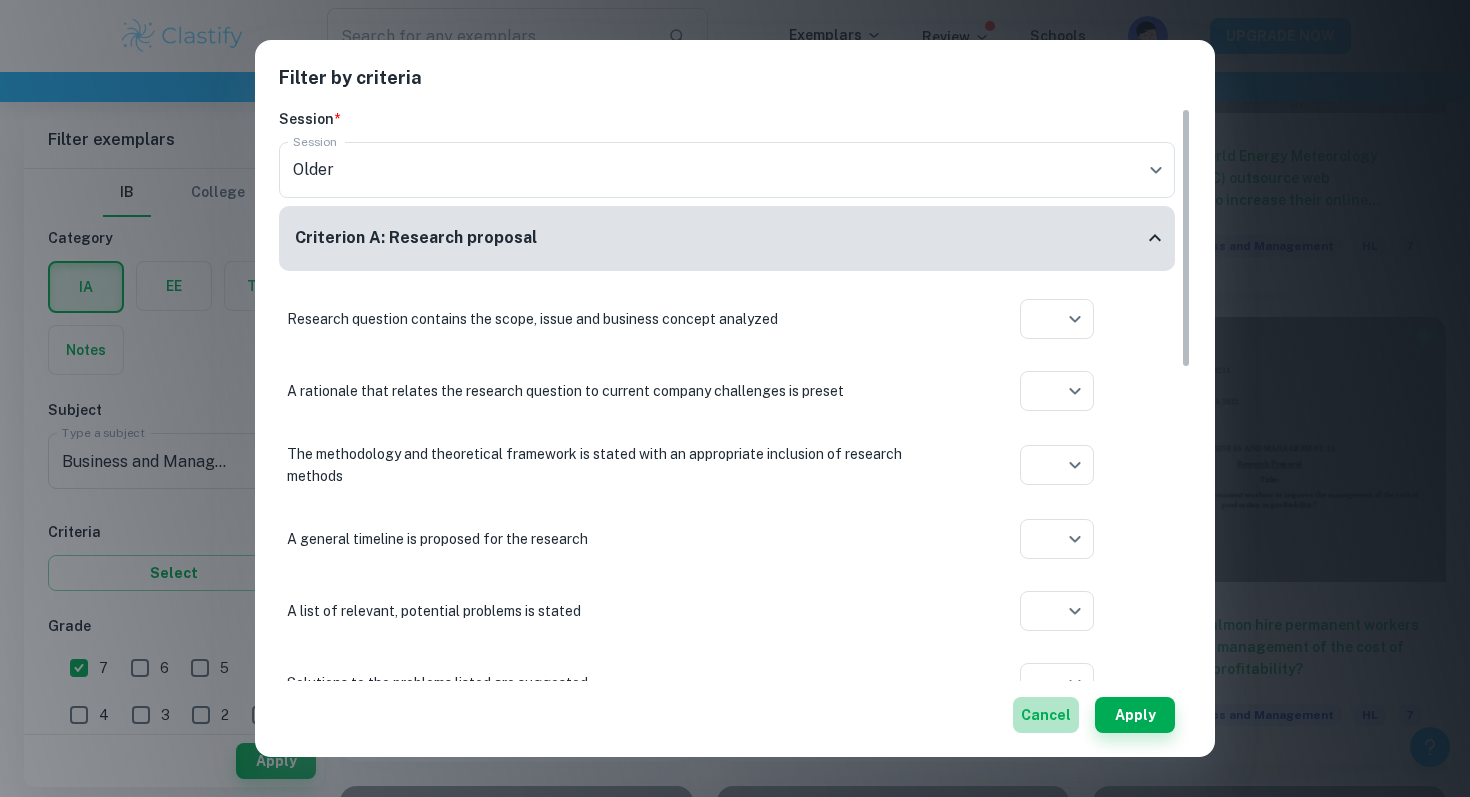 click on "Cancel" at bounding box center (1046, 715) 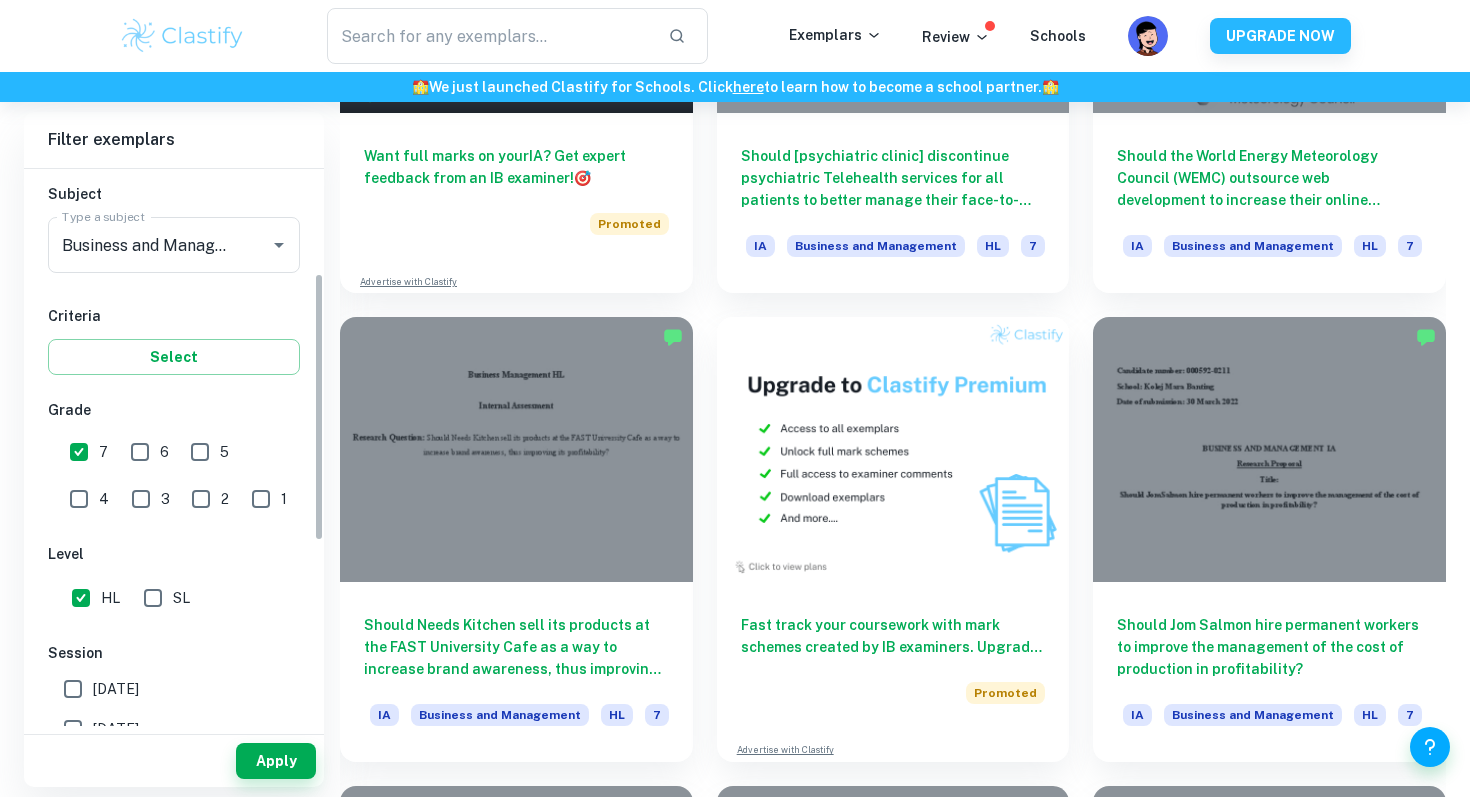 scroll, scrollTop: 599, scrollLeft: 0, axis: vertical 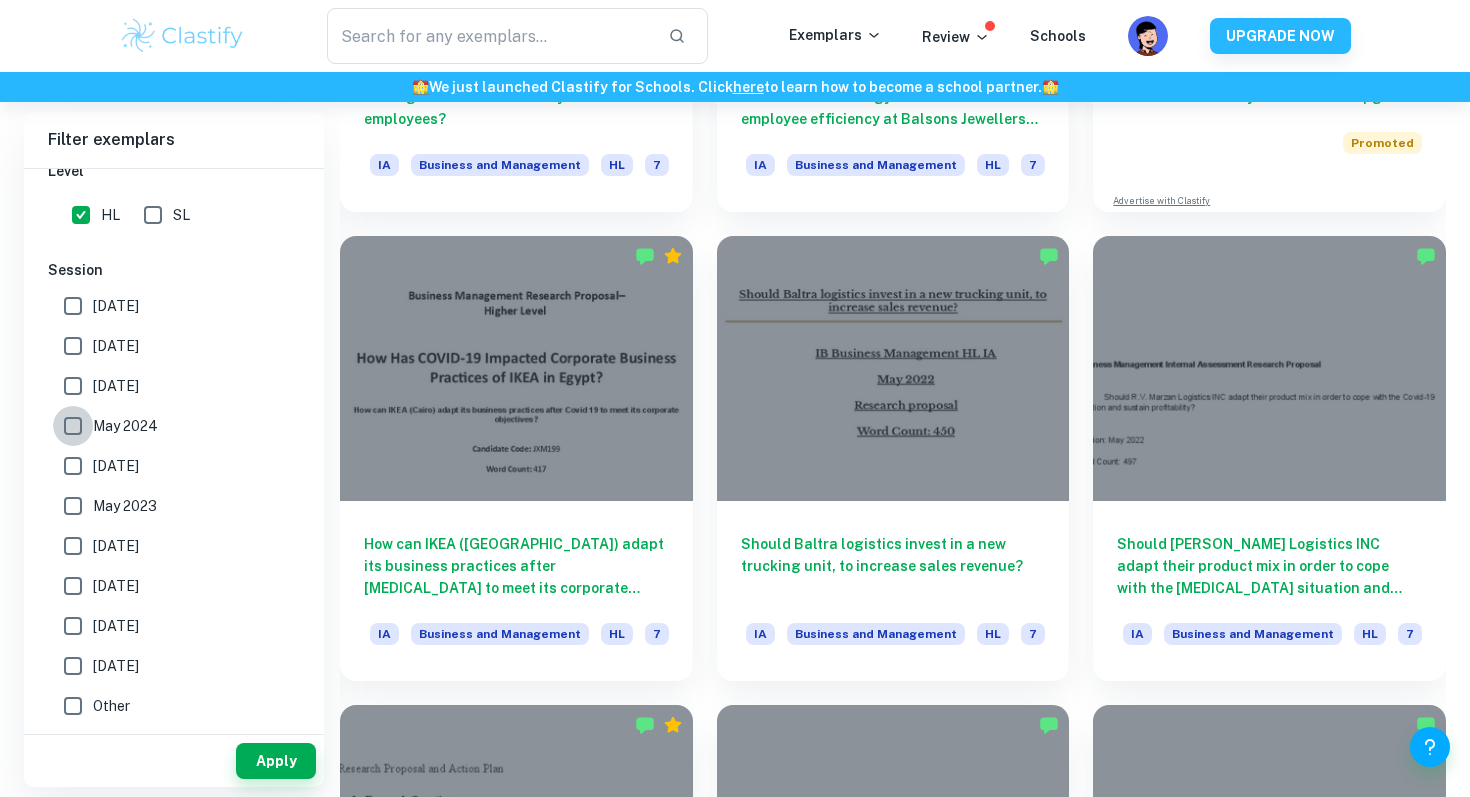 click on "May 2024" at bounding box center [73, 426] 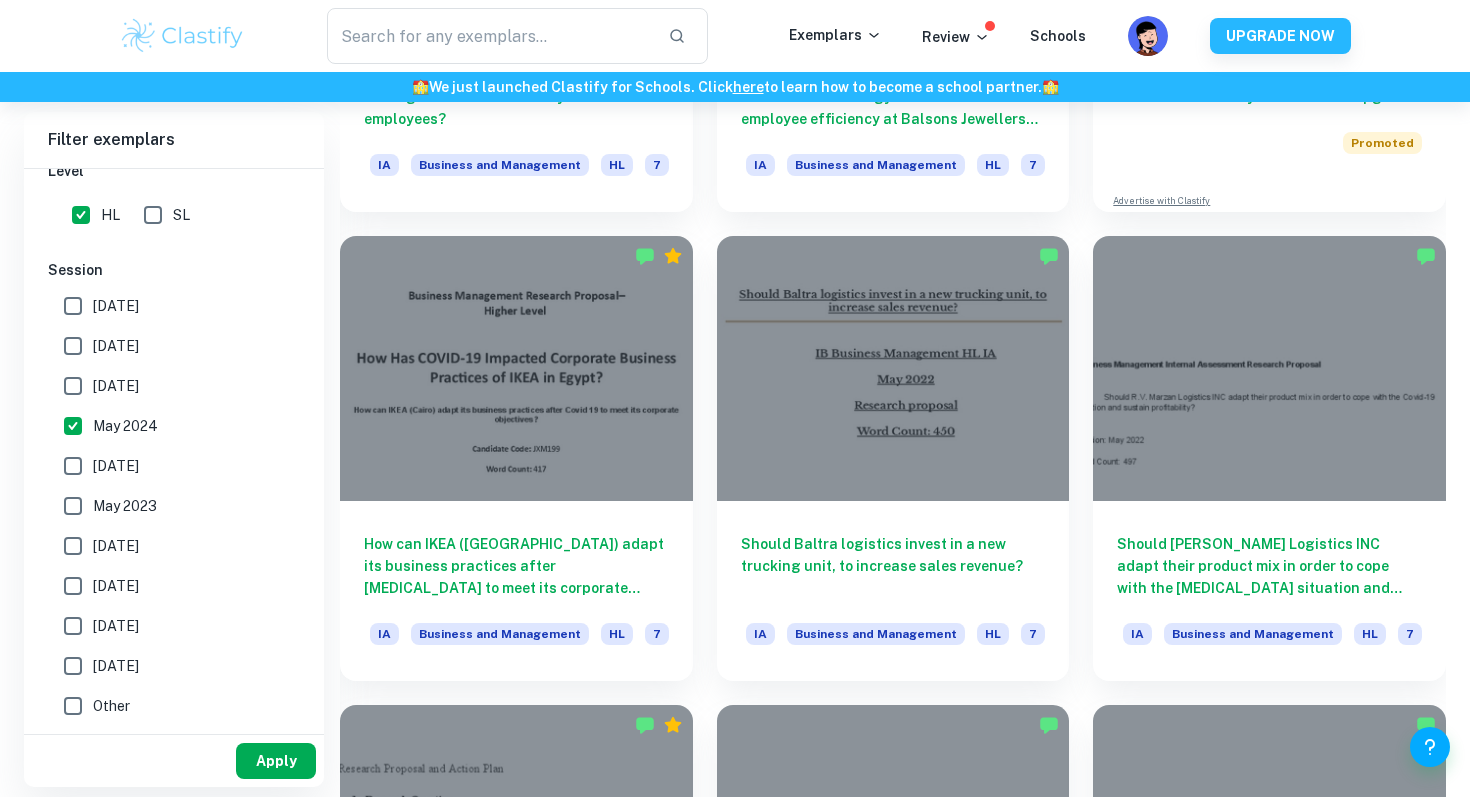 click on "Apply" at bounding box center (276, 761) 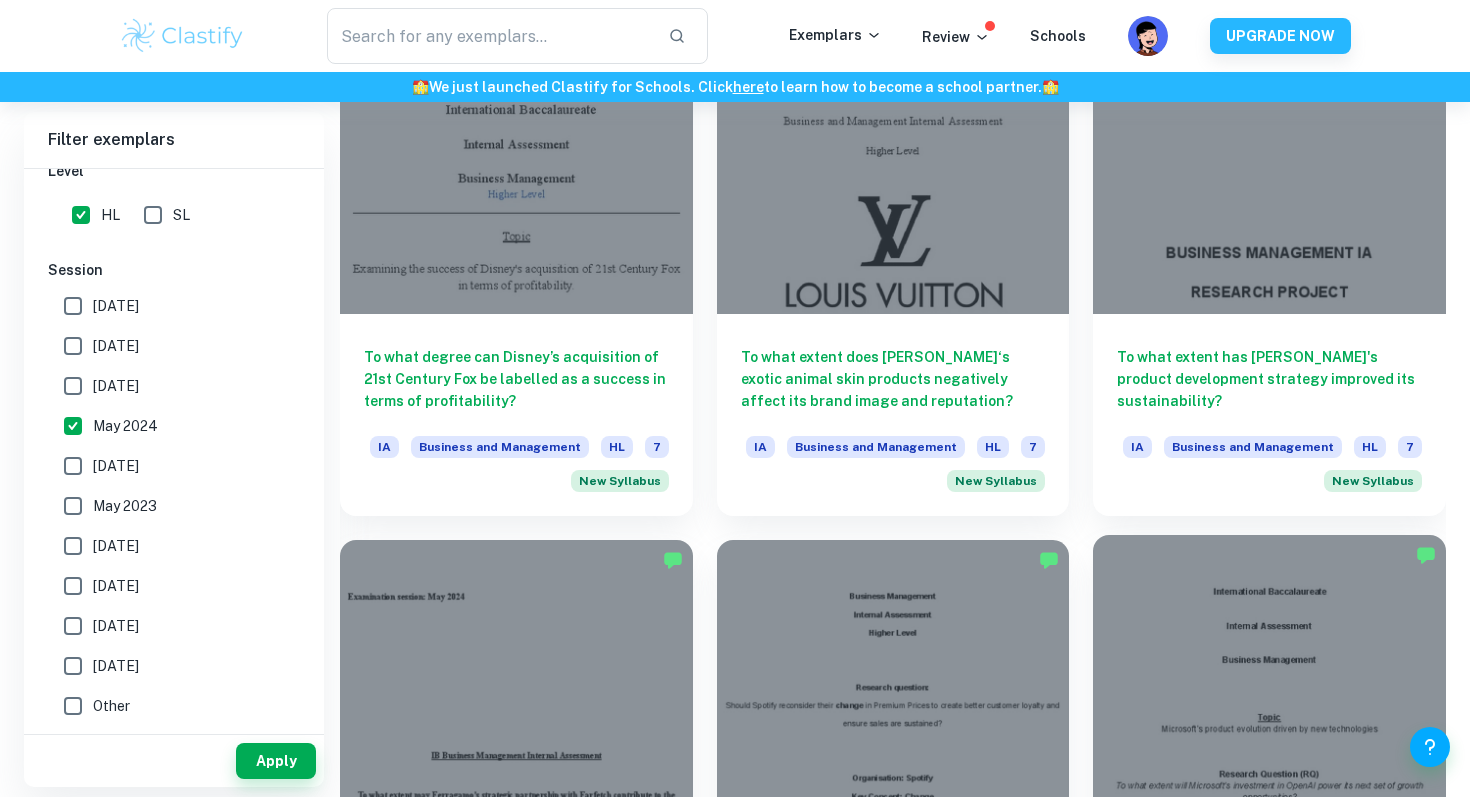scroll, scrollTop: 2098, scrollLeft: 0, axis: vertical 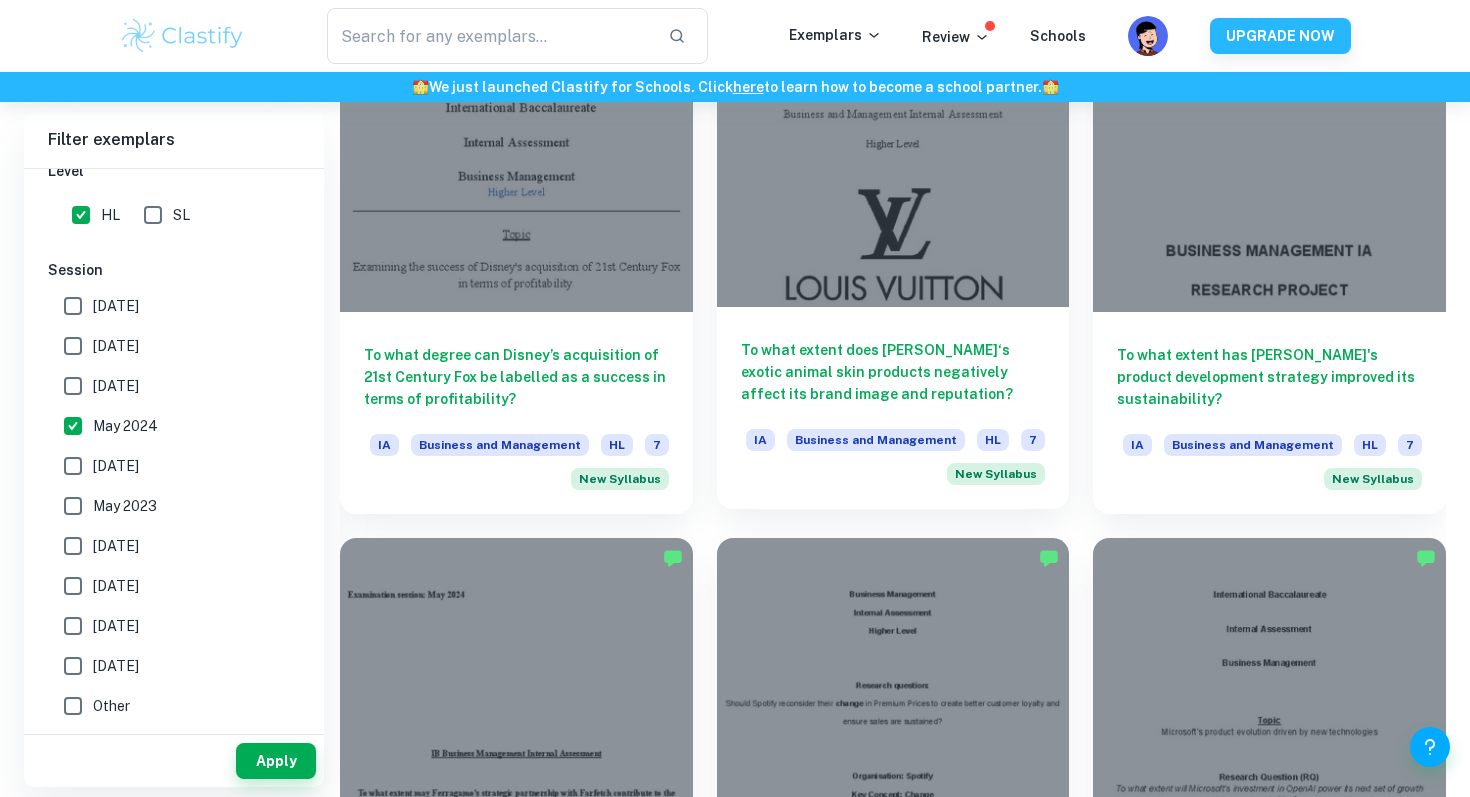 click at bounding box center (893, 174) 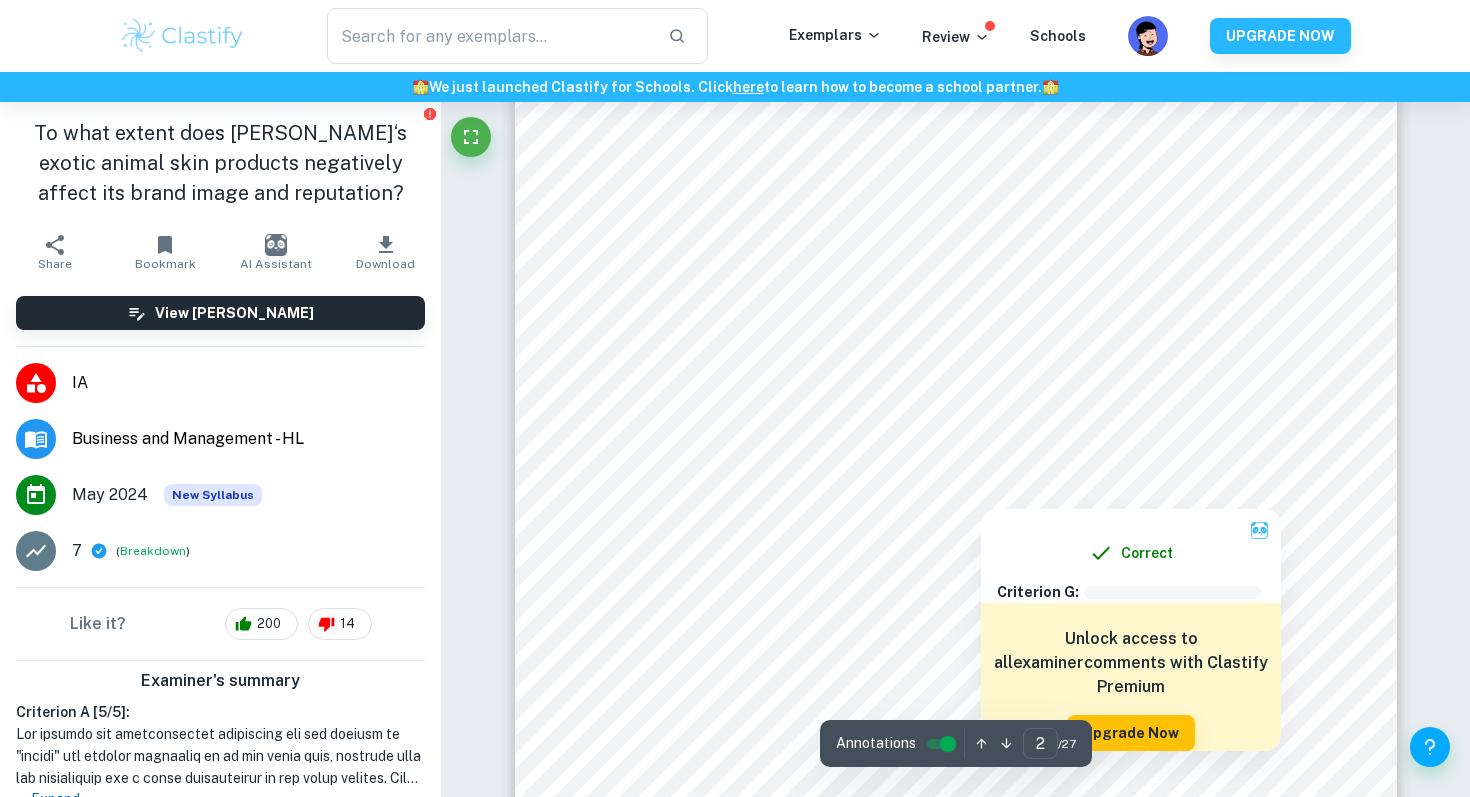 scroll, scrollTop: 1638, scrollLeft: 0, axis: vertical 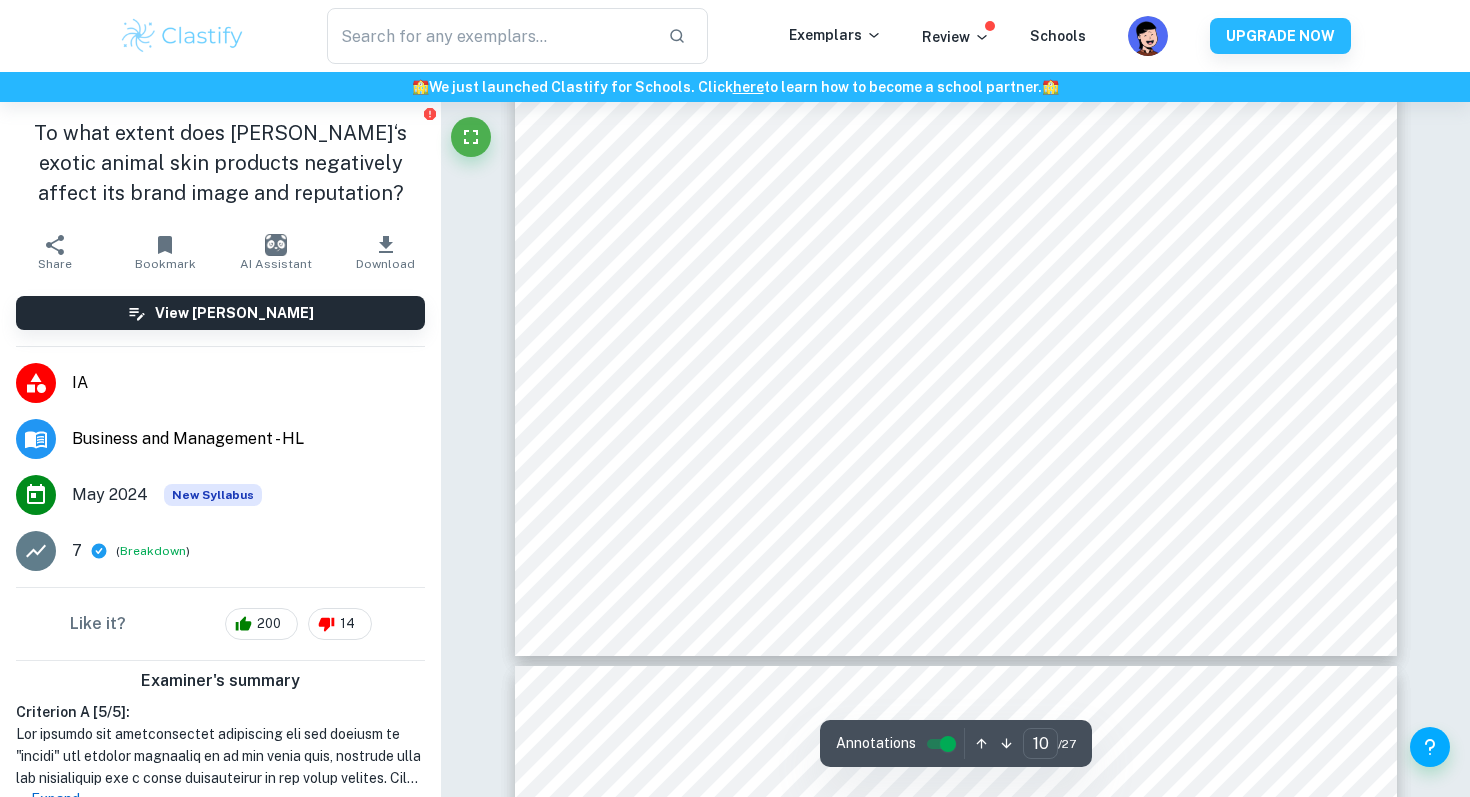 type on "11" 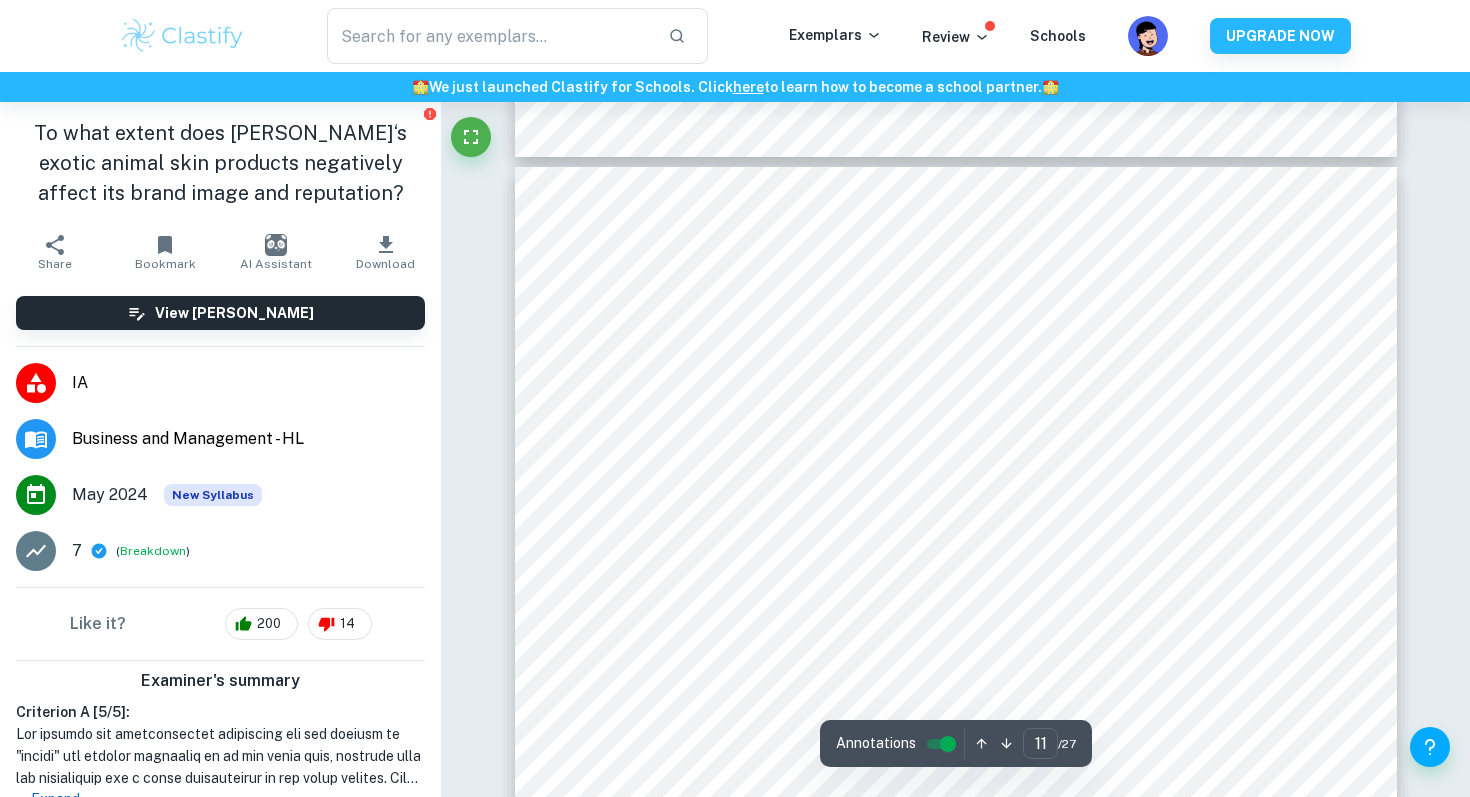 scroll, scrollTop: 11898, scrollLeft: 0, axis: vertical 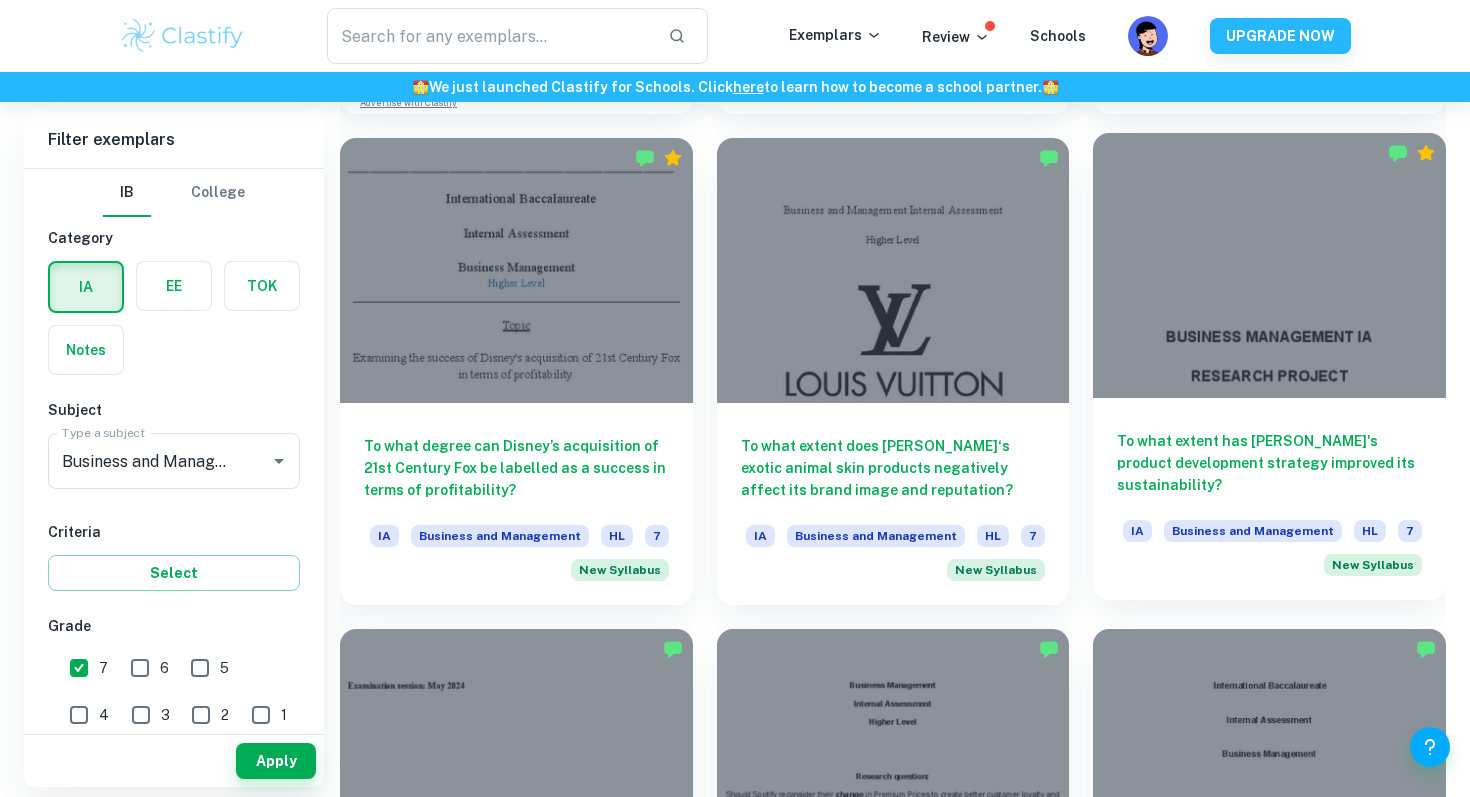 click on "To what extent has [PERSON_NAME]'s product development strategy improved its sustainability?  IA Business and Management HL 7 New Syllabus" at bounding box center (1269, 499) 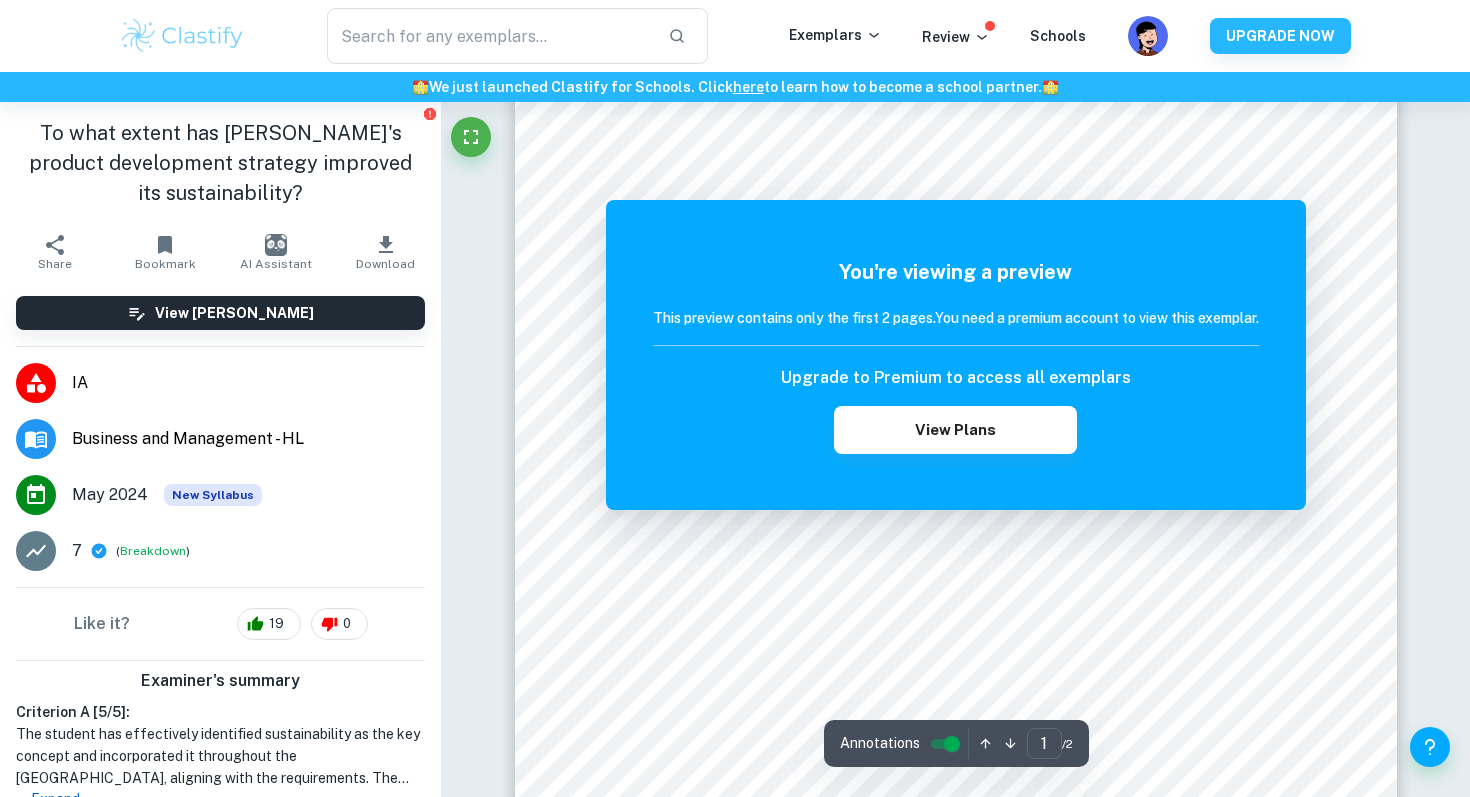 scroll, scrollTop: 562, scrollLeft: 0, axis: vertical 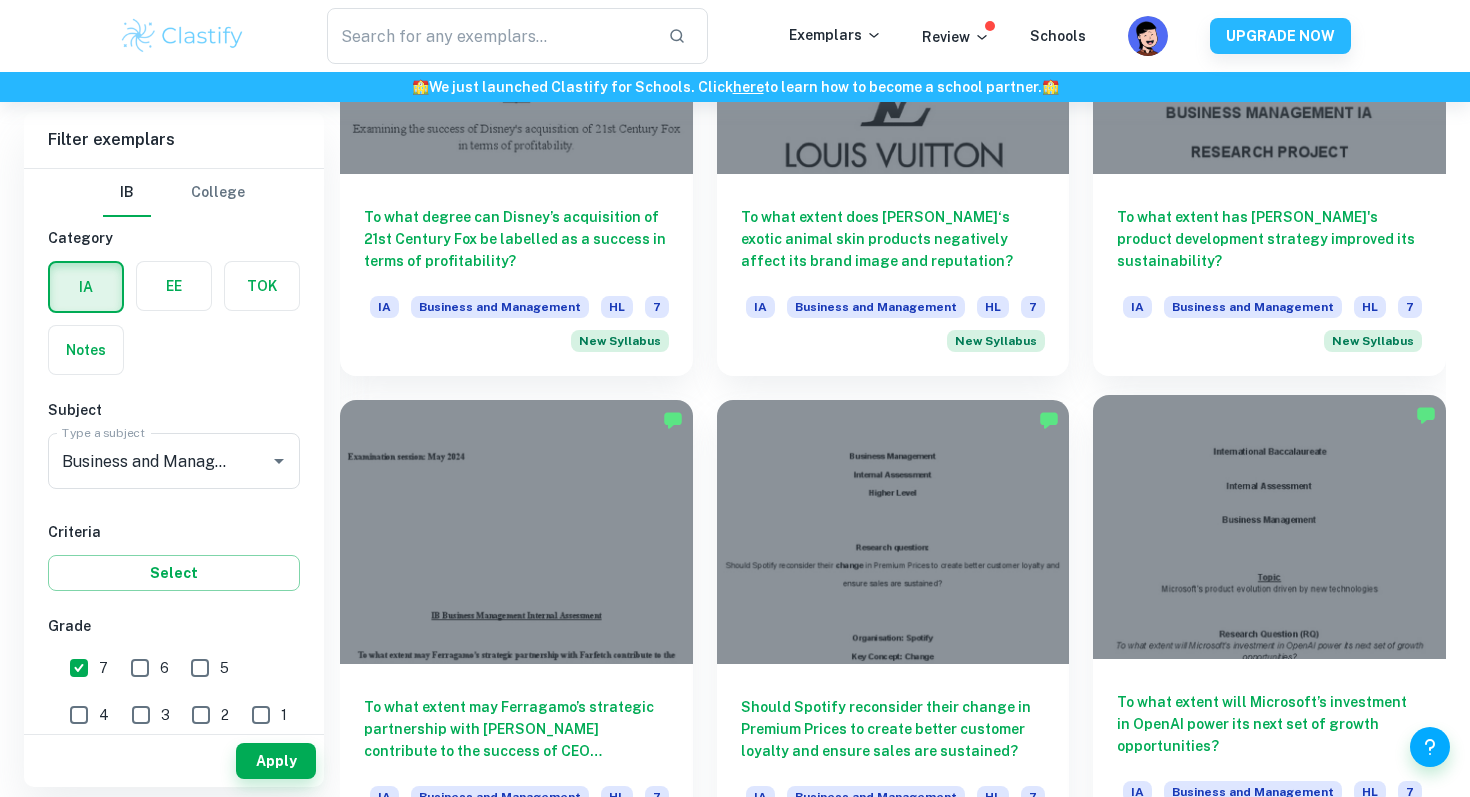 click at bounding box center [1269, 527] 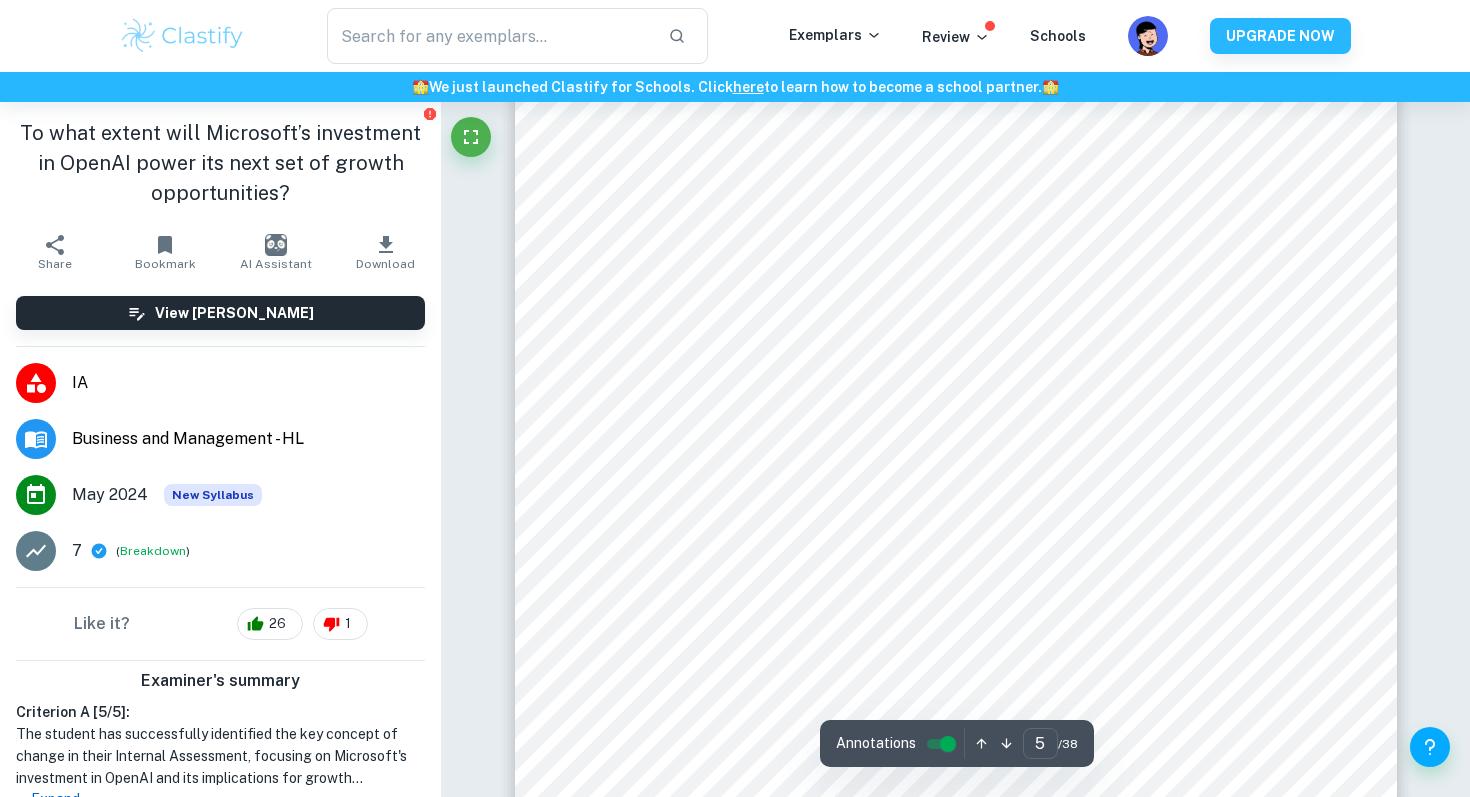 scroll, scrollTop: 5013, scrollLeft: 0, axis: vertical 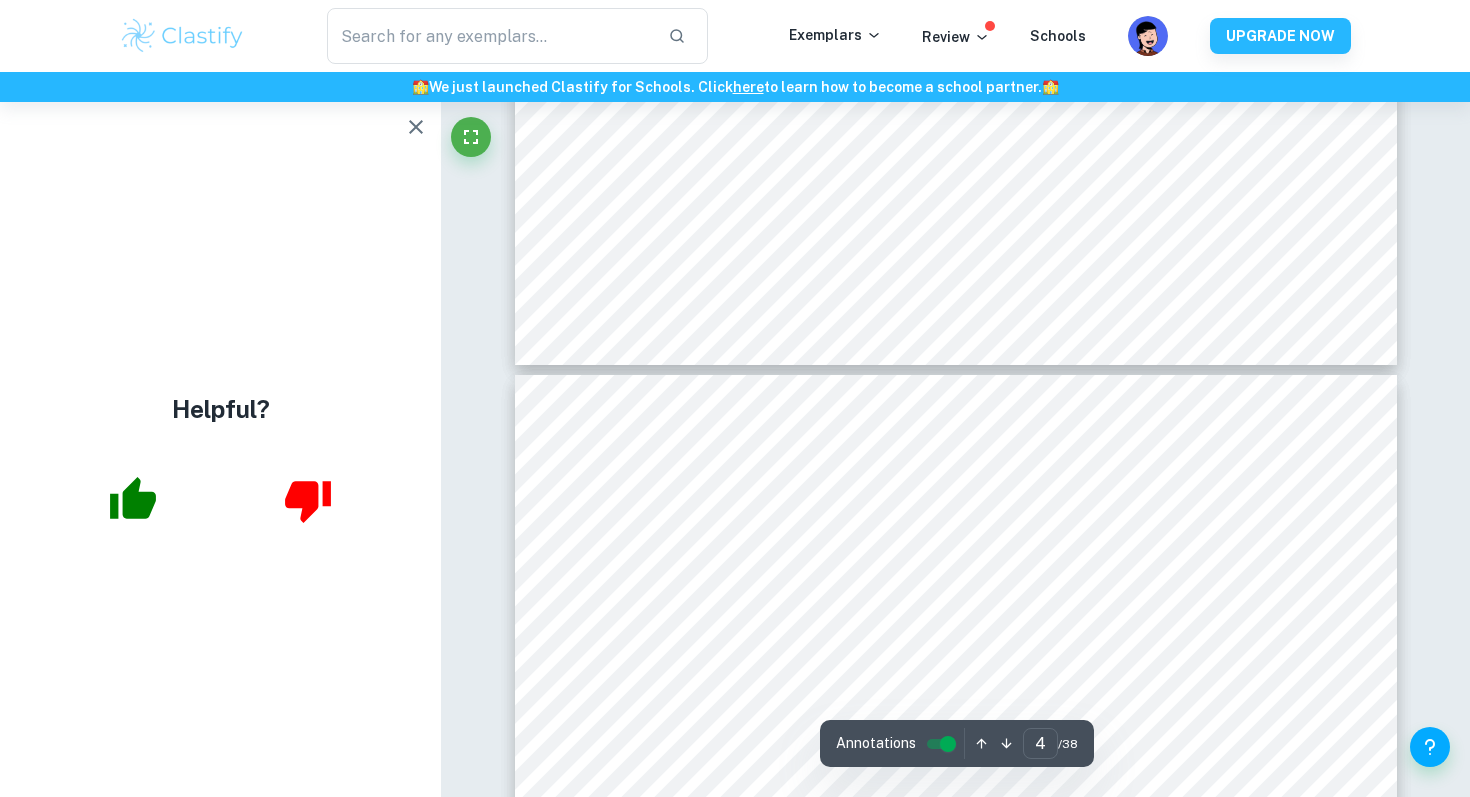 type on "5" 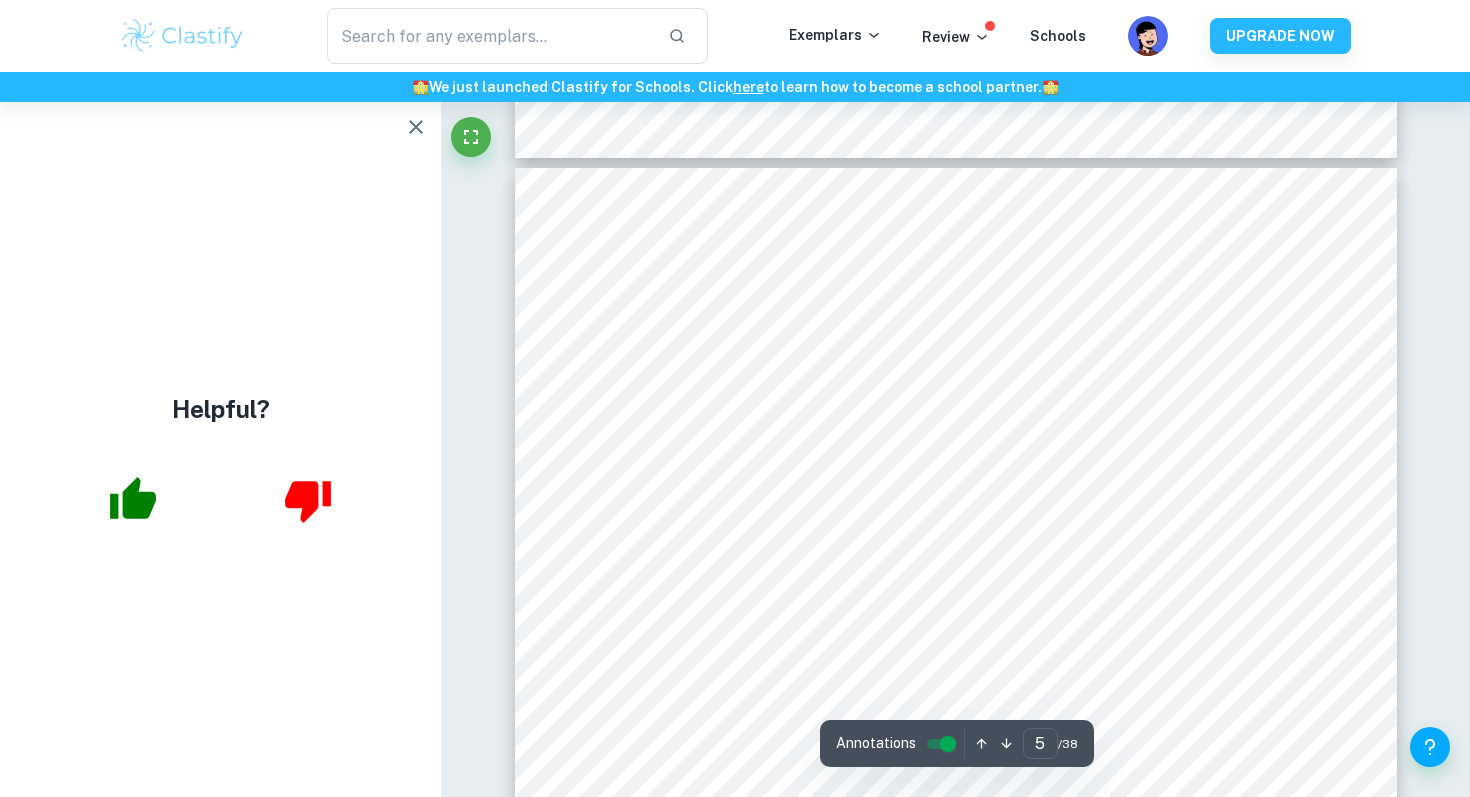 scroll, scrollTop: 4965, scrollLeft: 0, axis: vertical 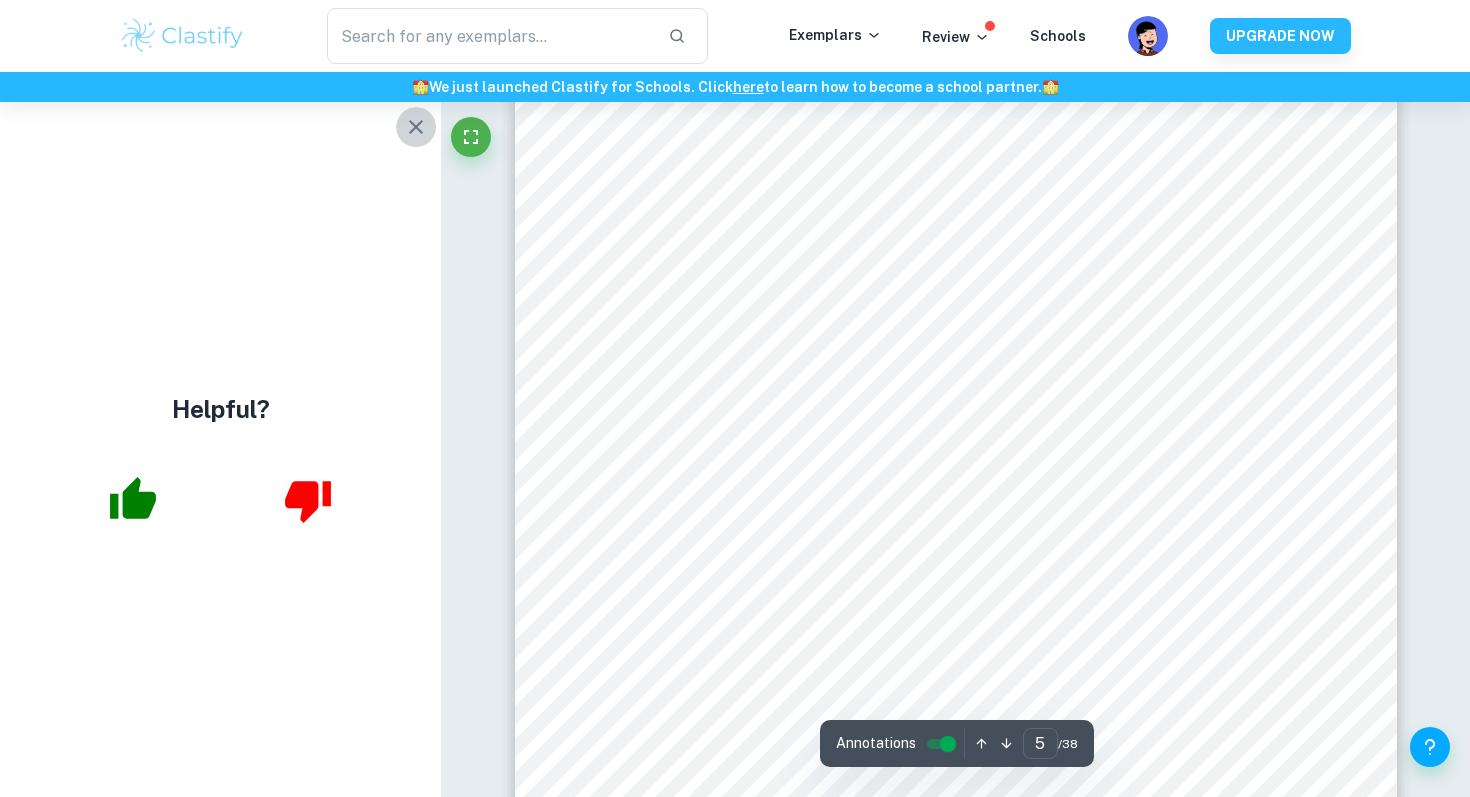 click 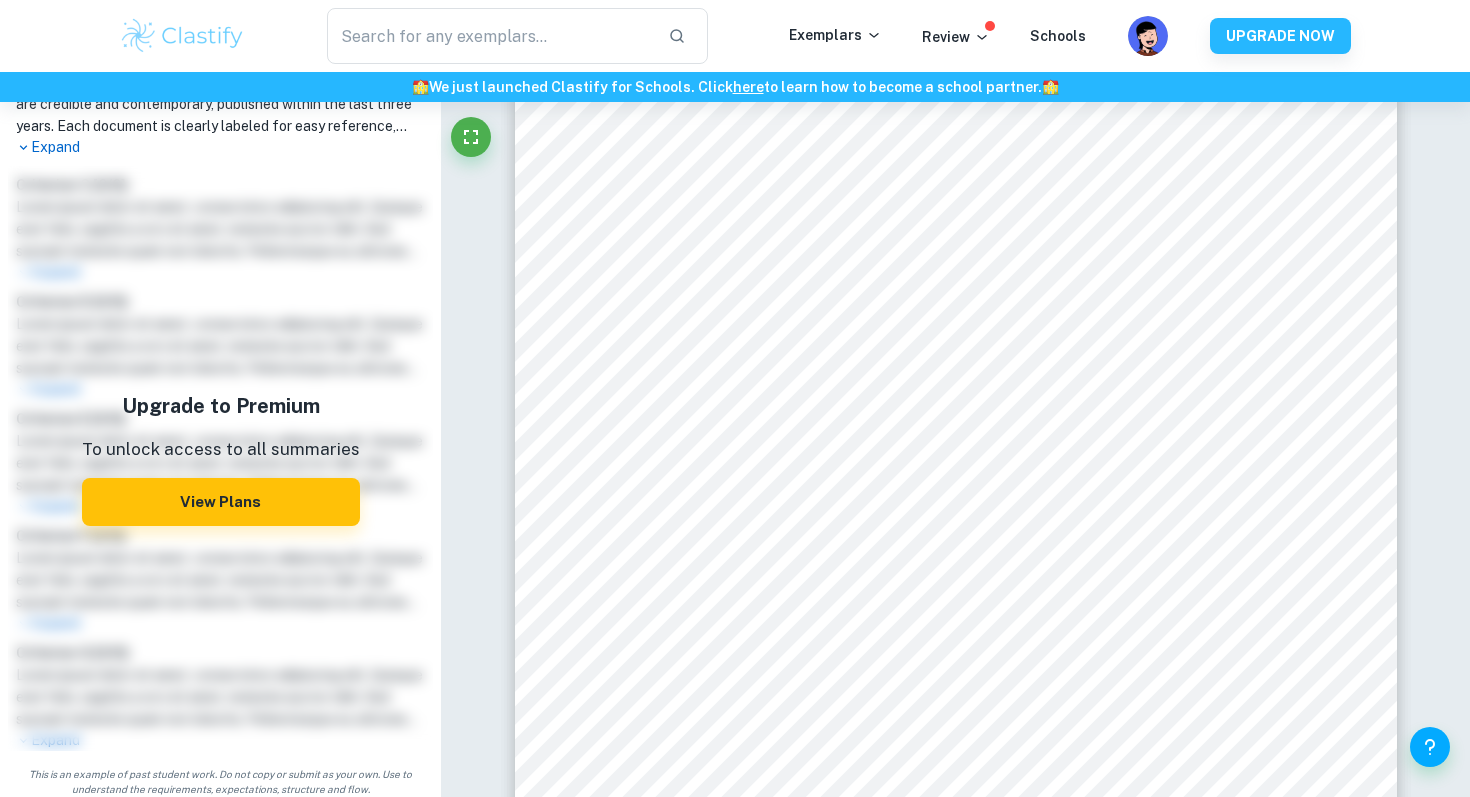 scroll, scrollTop: 777, scrollLeft: 0, axis: vertical 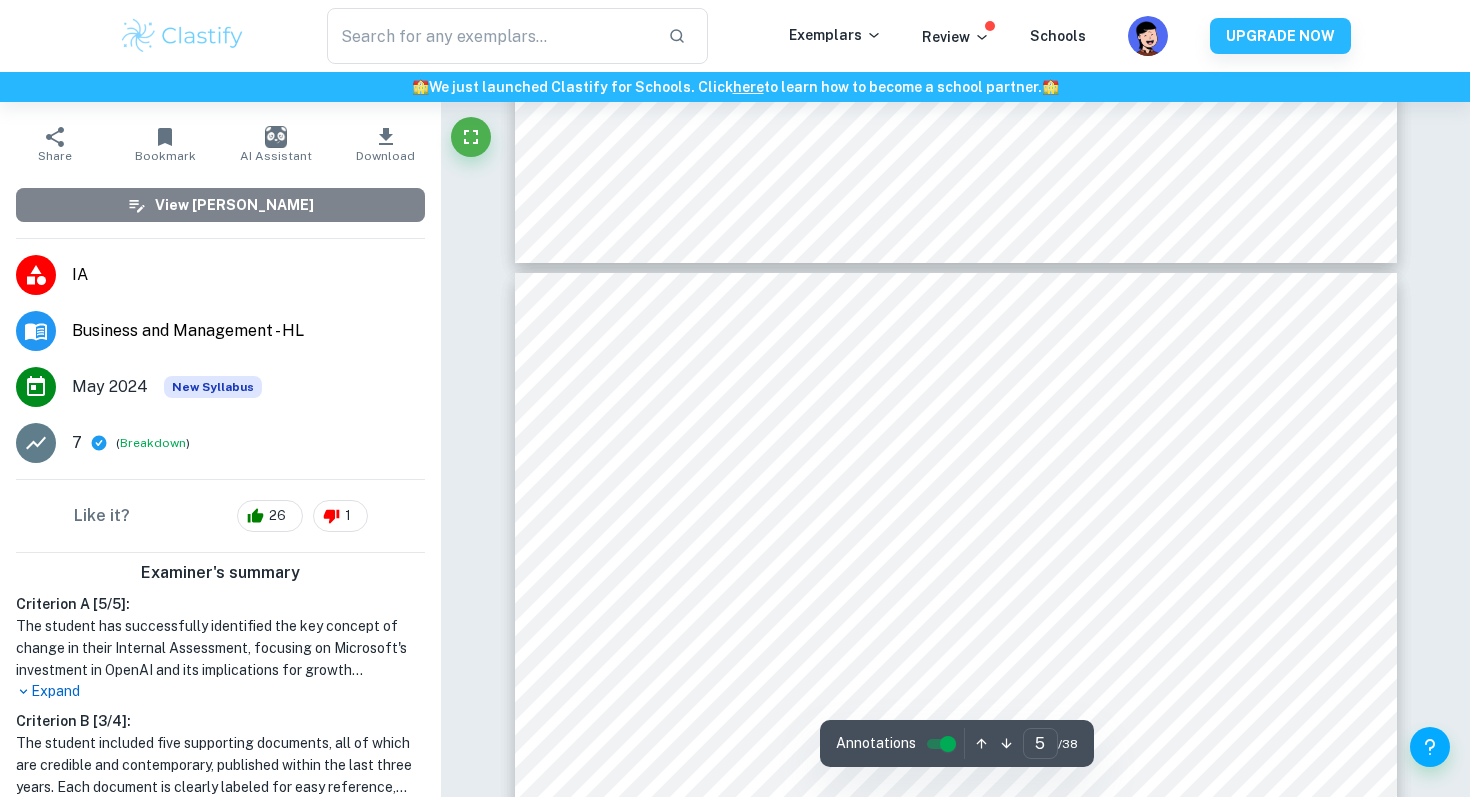 click on "View [PERSON_NAME]" at bounding box center [220, 205] 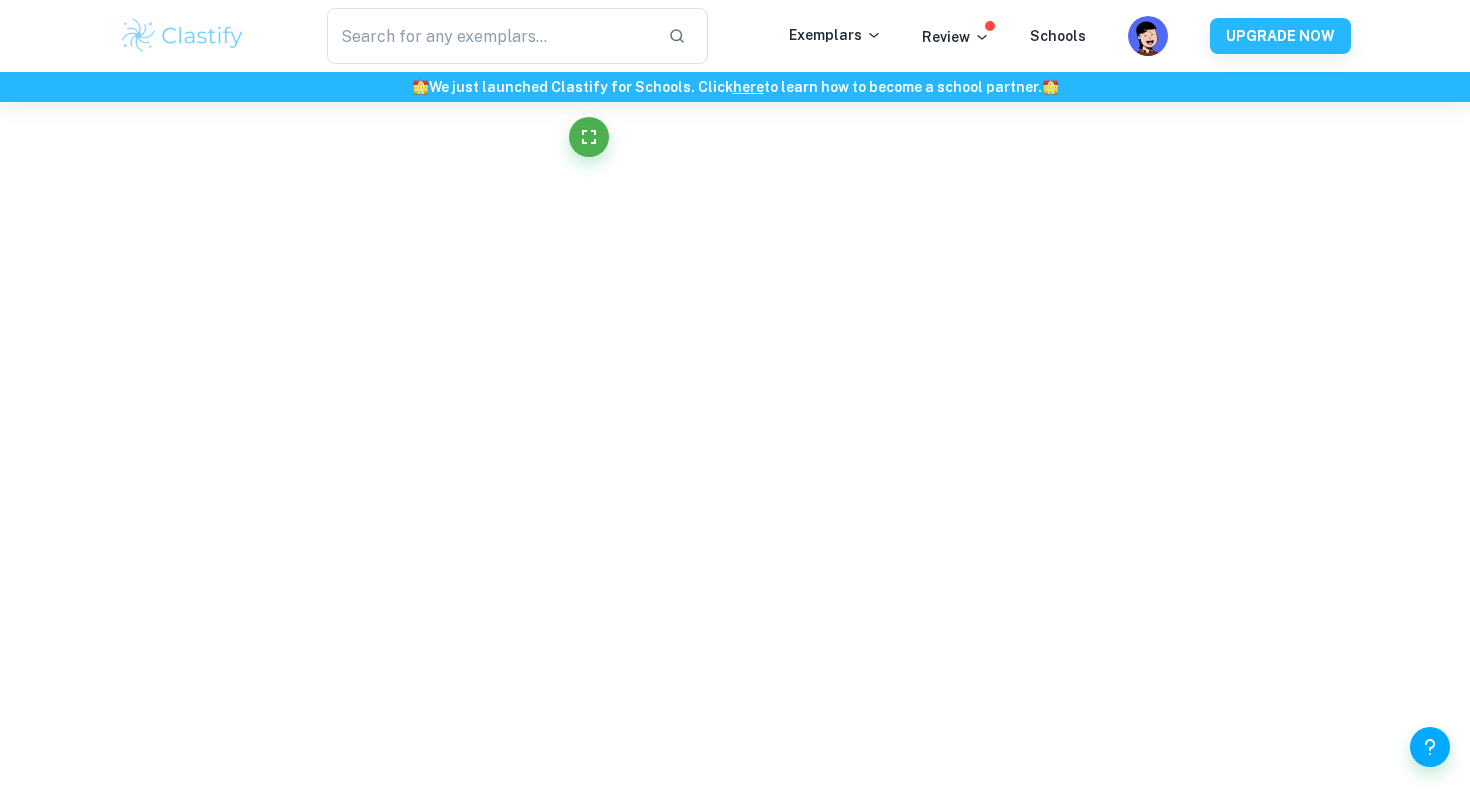 scroll, scrollTop: 0, scrollLeft: 0, axis: both 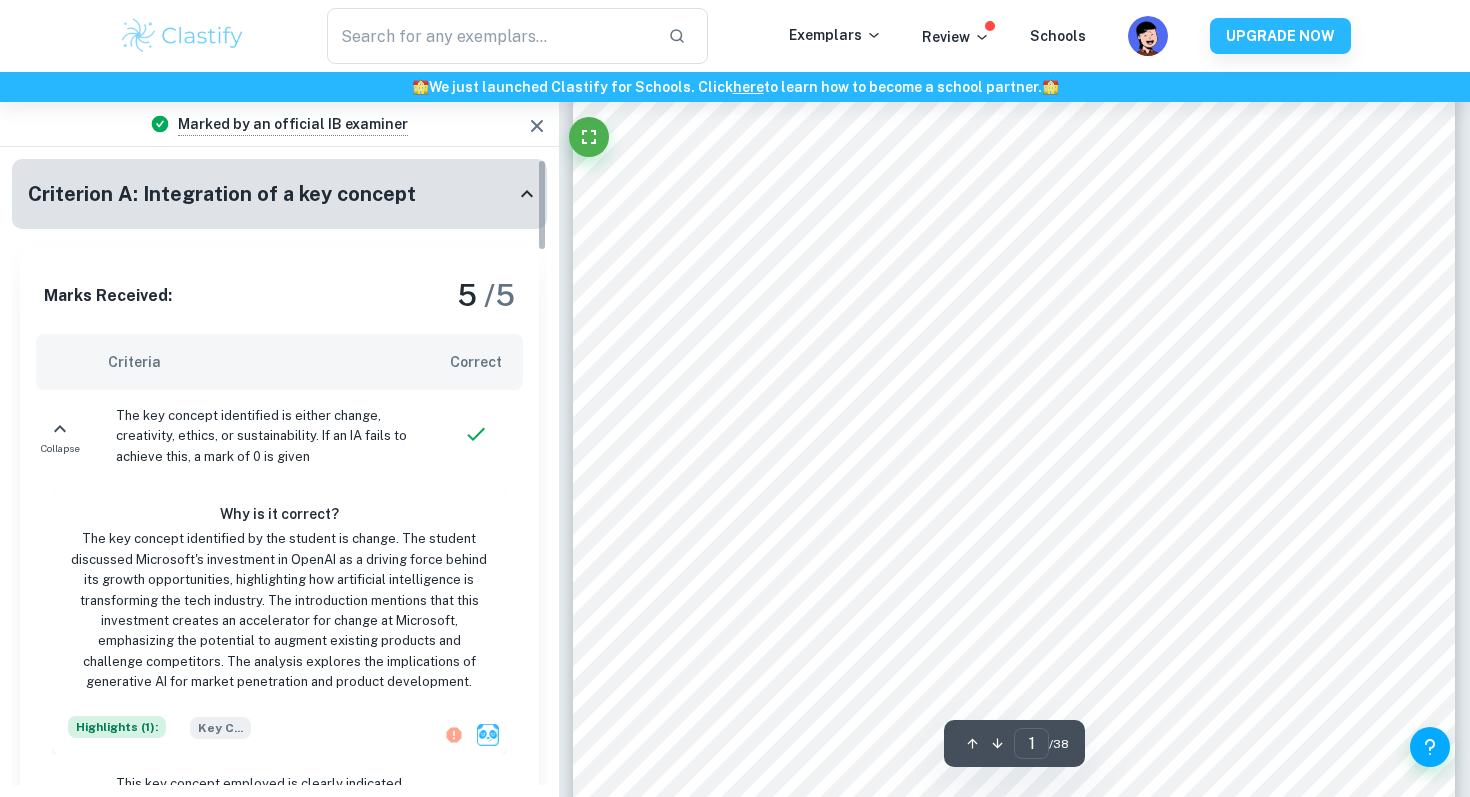 type on "5" 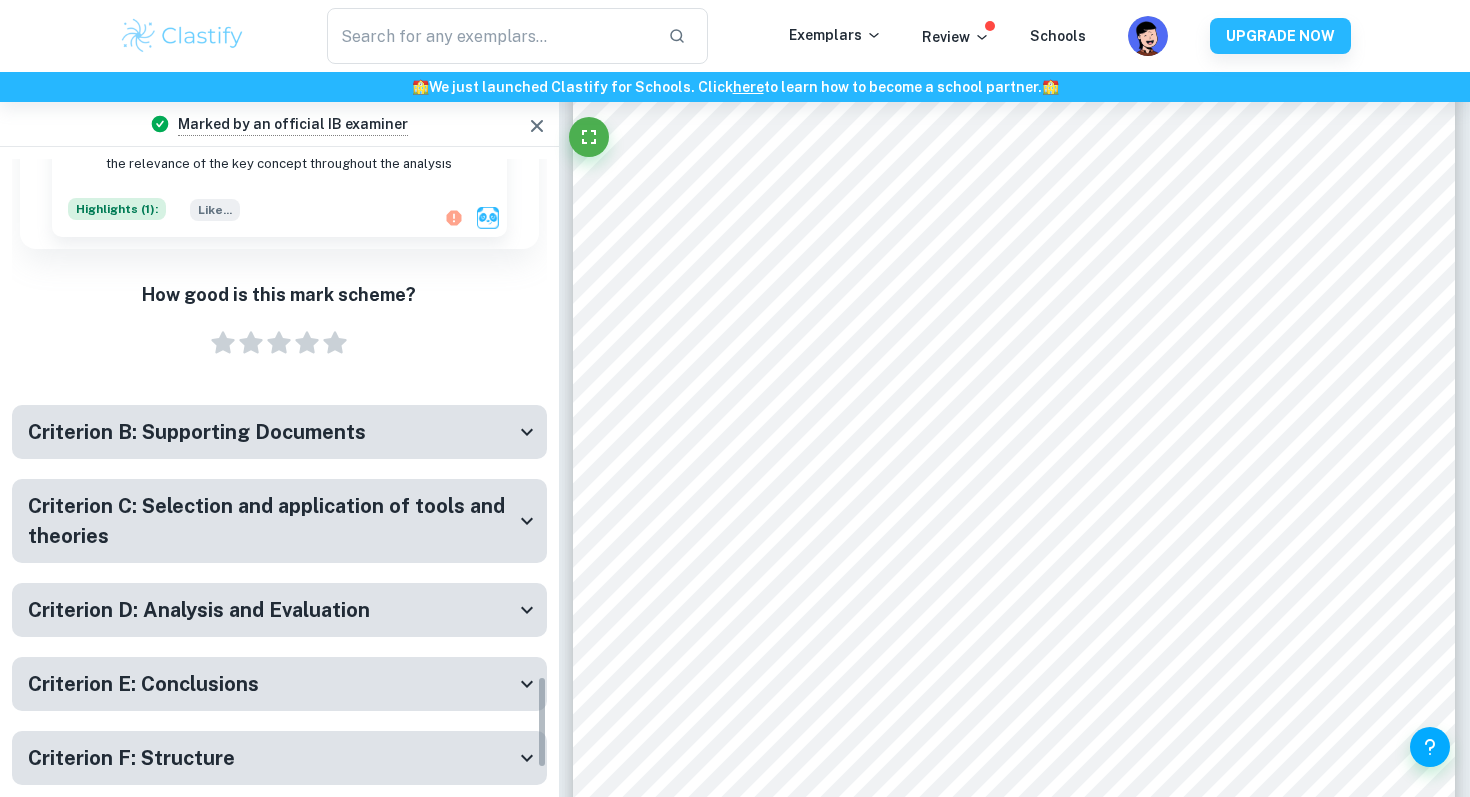 scroll, scrollTop: 3492, scrollLeft: 0, axis: vertical 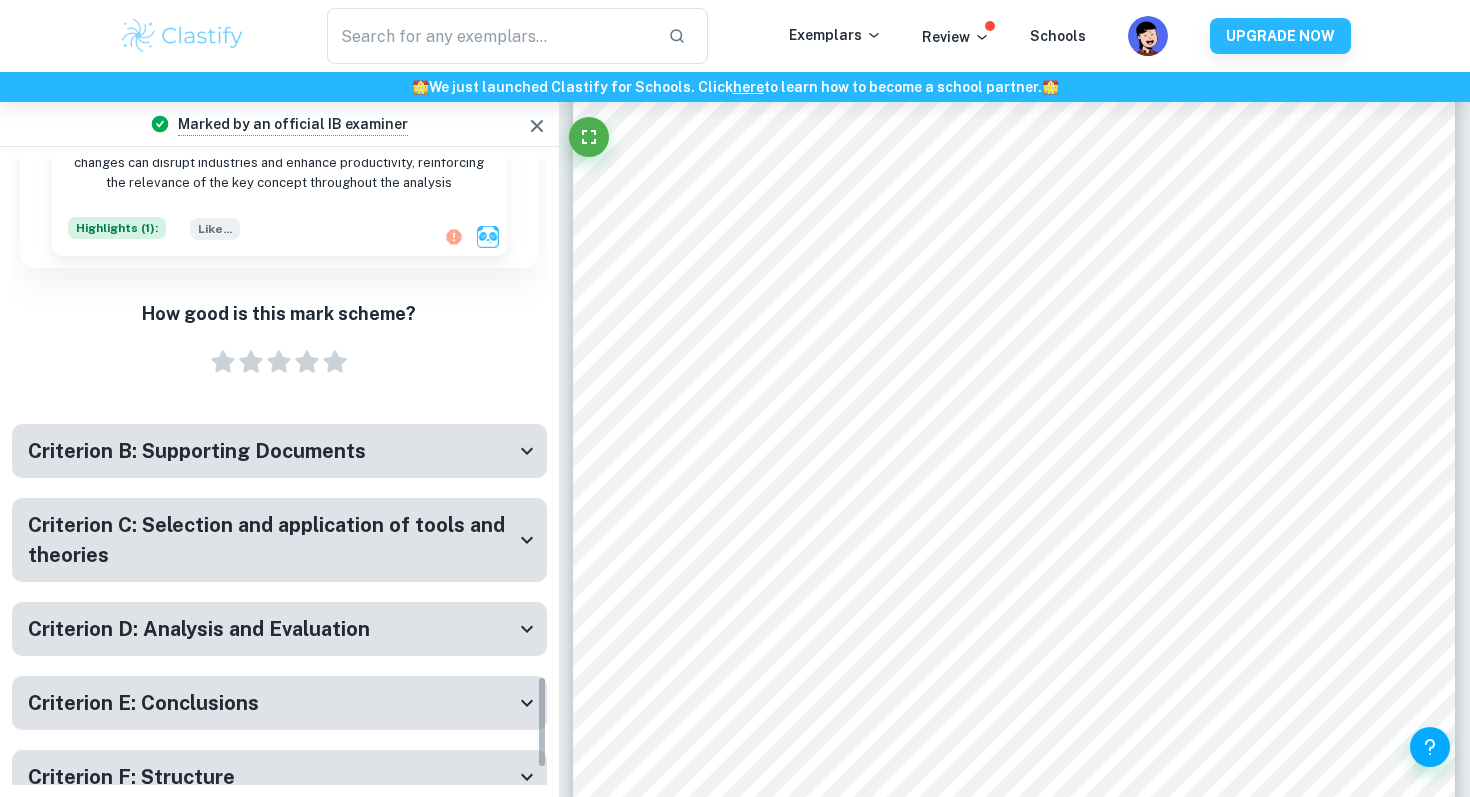 click on "Criterion B: Supporting Documents" at bounding box center [197, 451] 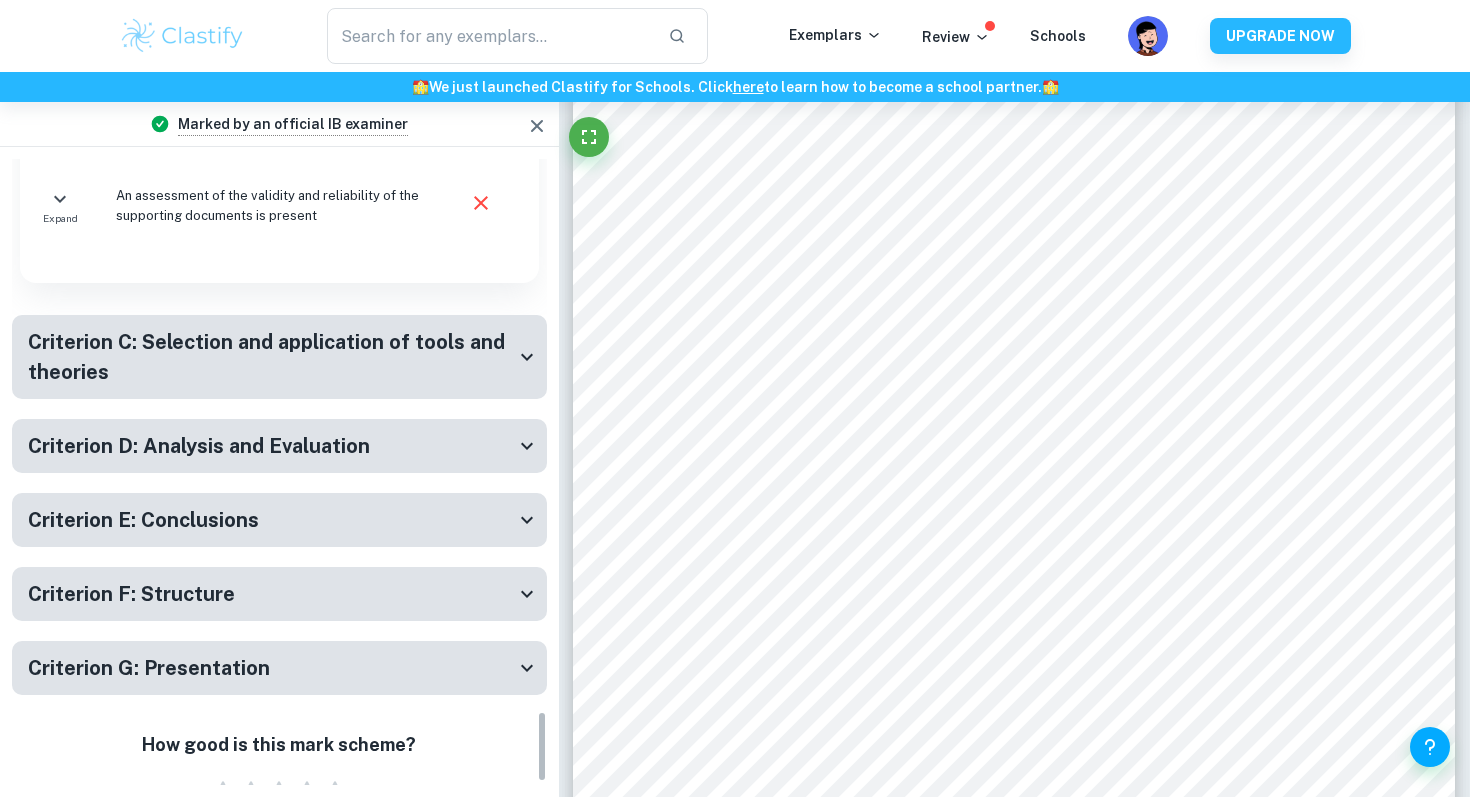 click on "Criterion C: Selection and application of tools and theories" at bounding box center (271, 357) 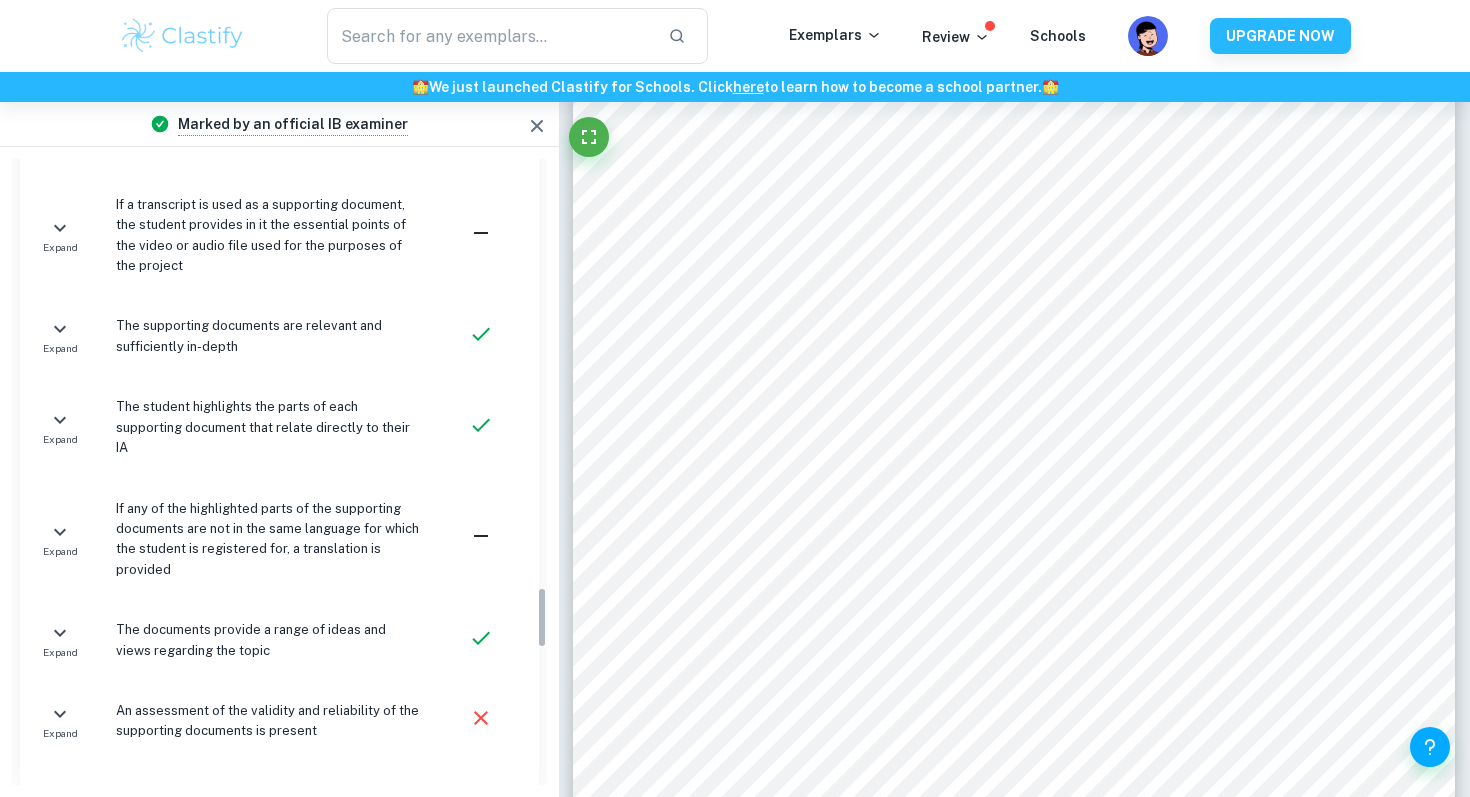 scroll, scrollTop: 4295, scrollLeft: 0, axis: vertical 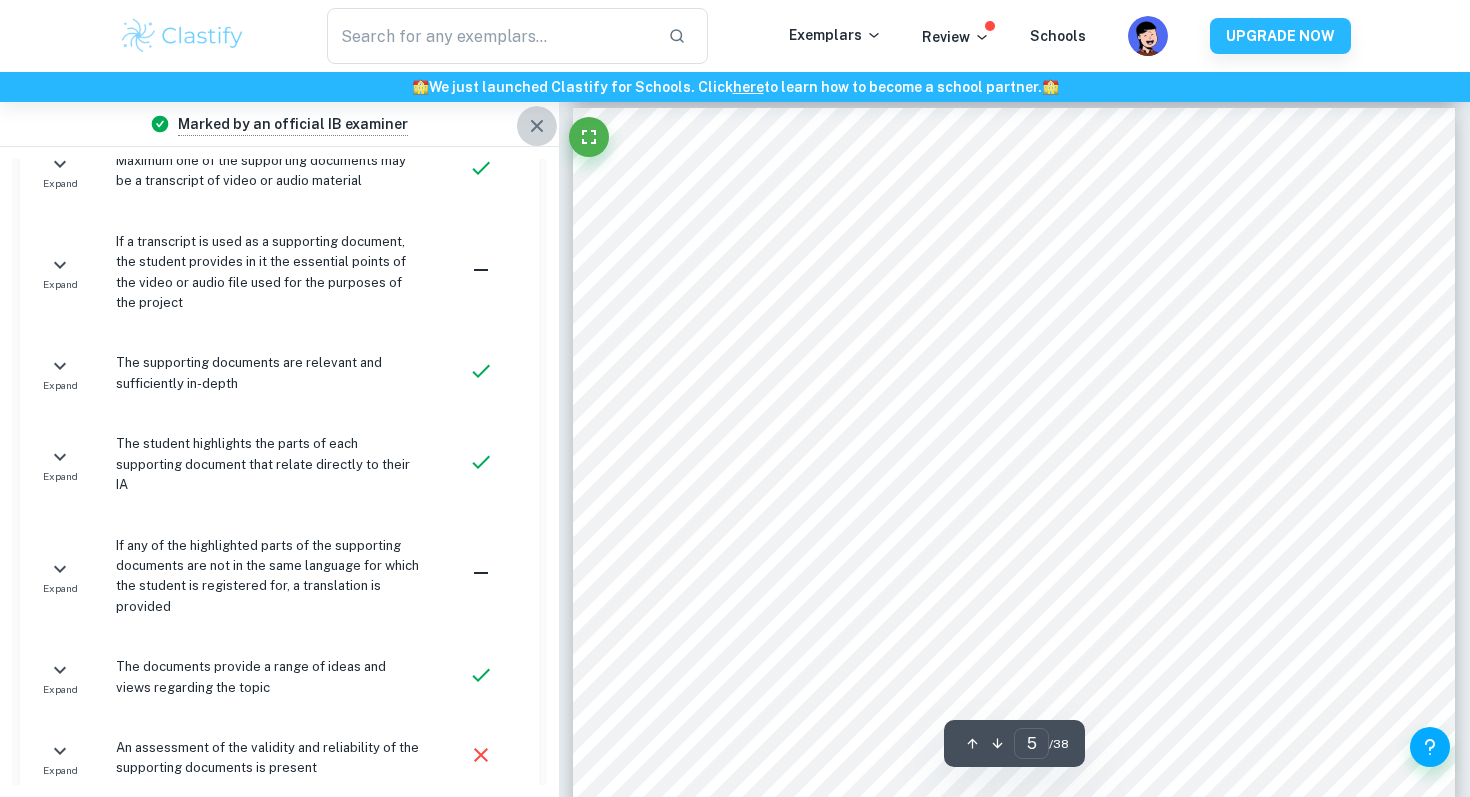 click 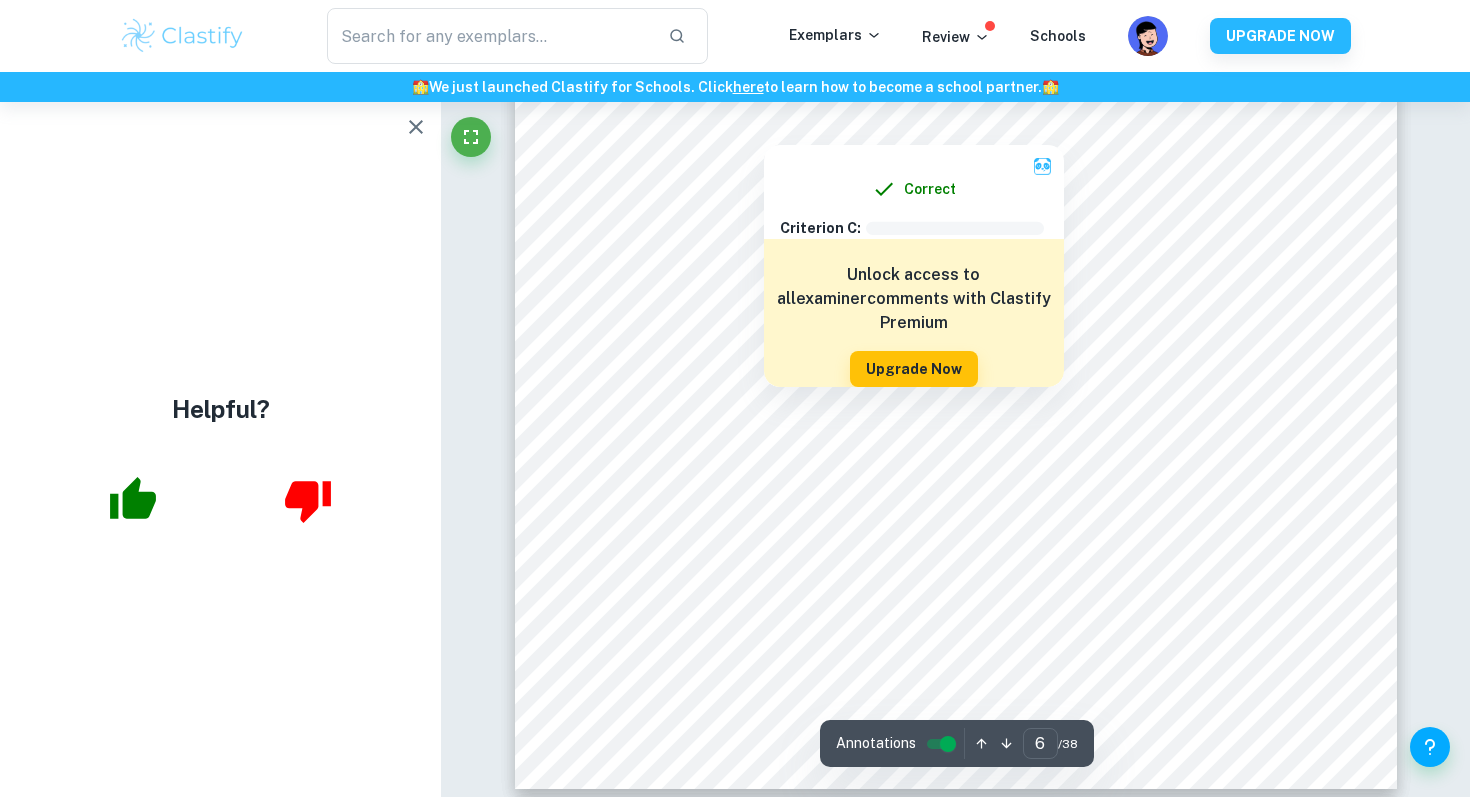 scroll, scrollTop: 6519, scrollLeft: 0, axis: vertical 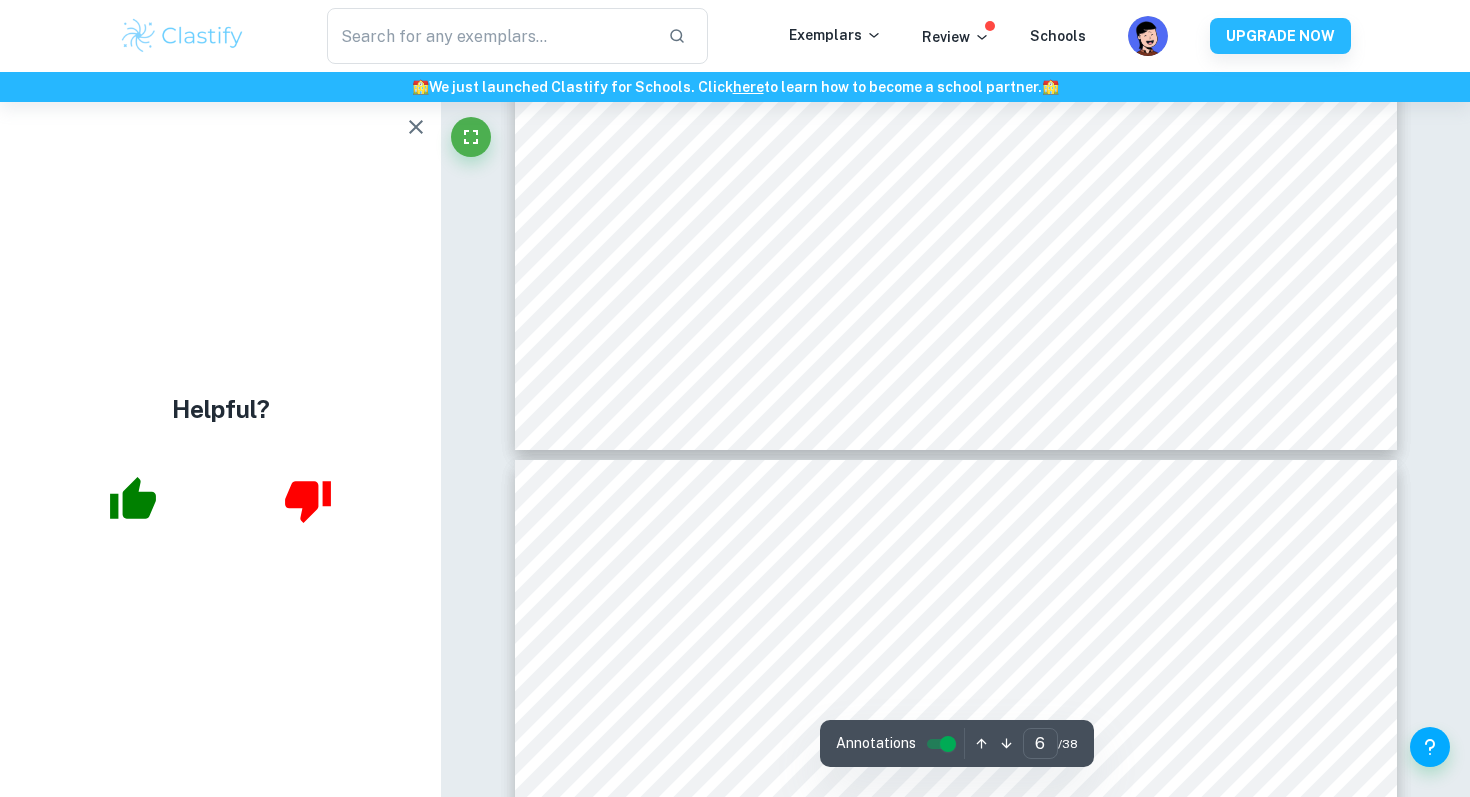 type on "5" 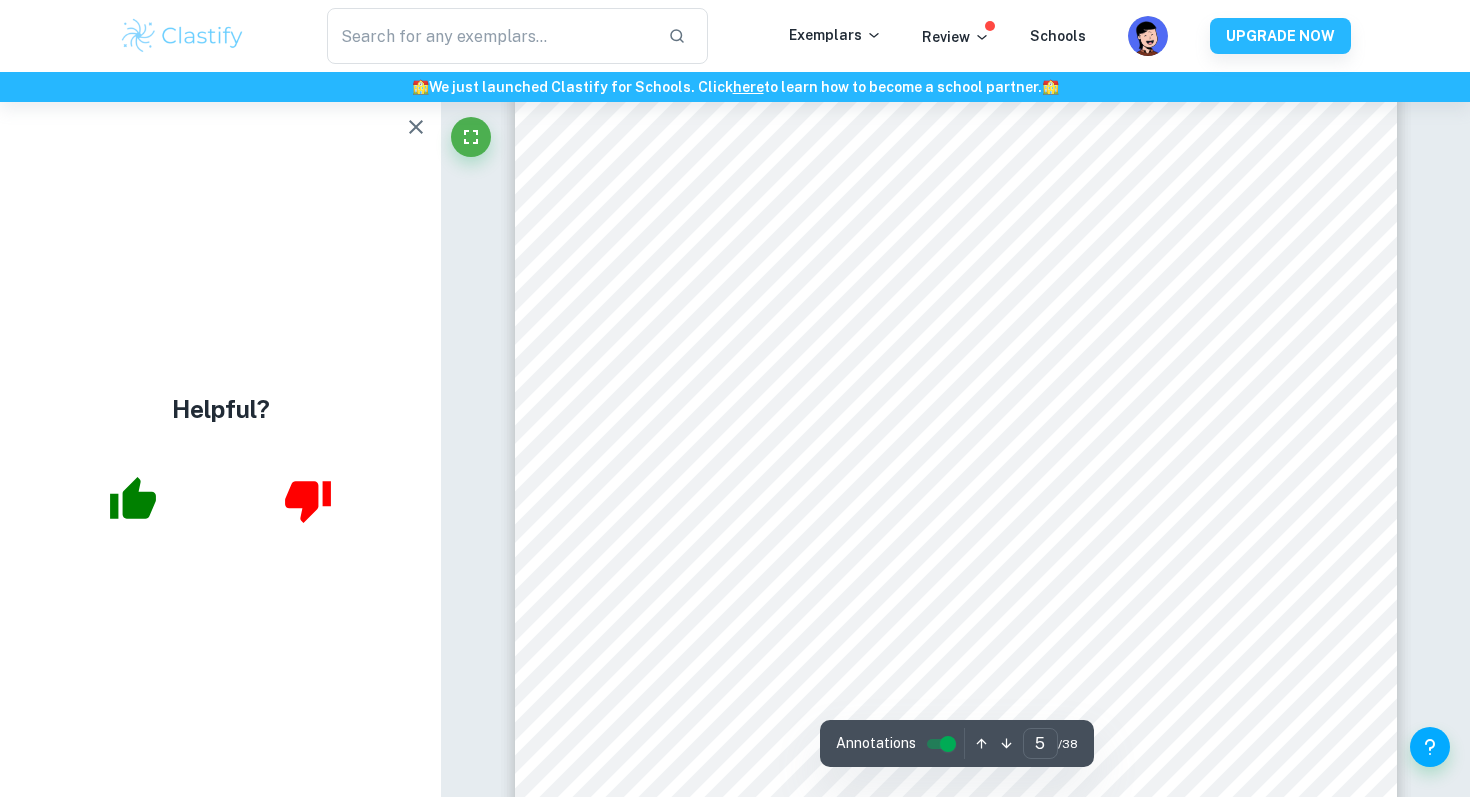scroll, scrollTop: 4941, scrollLeft: 0, axis: vertical 